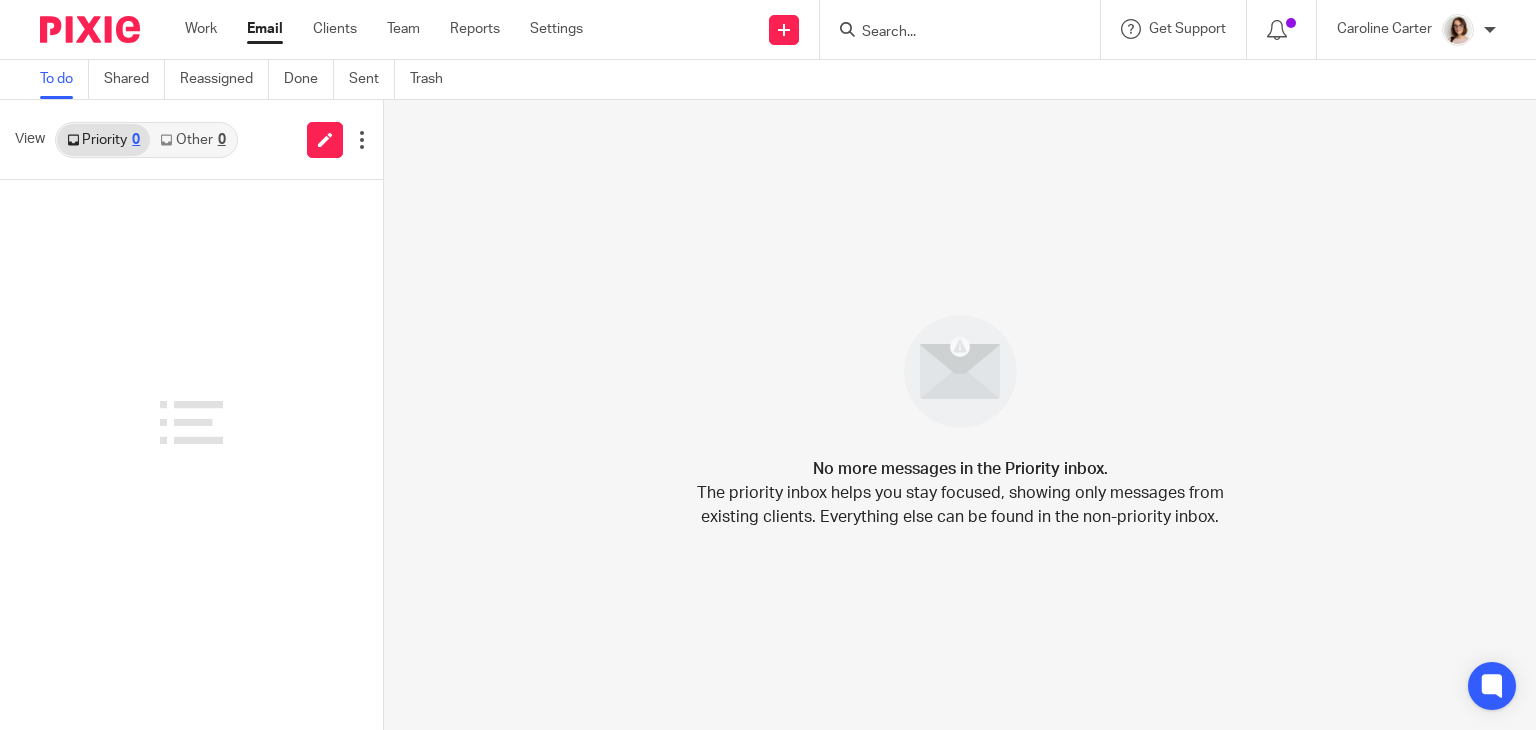 scroll, scrollTop: 0, scrollLeft: 0, axis: both 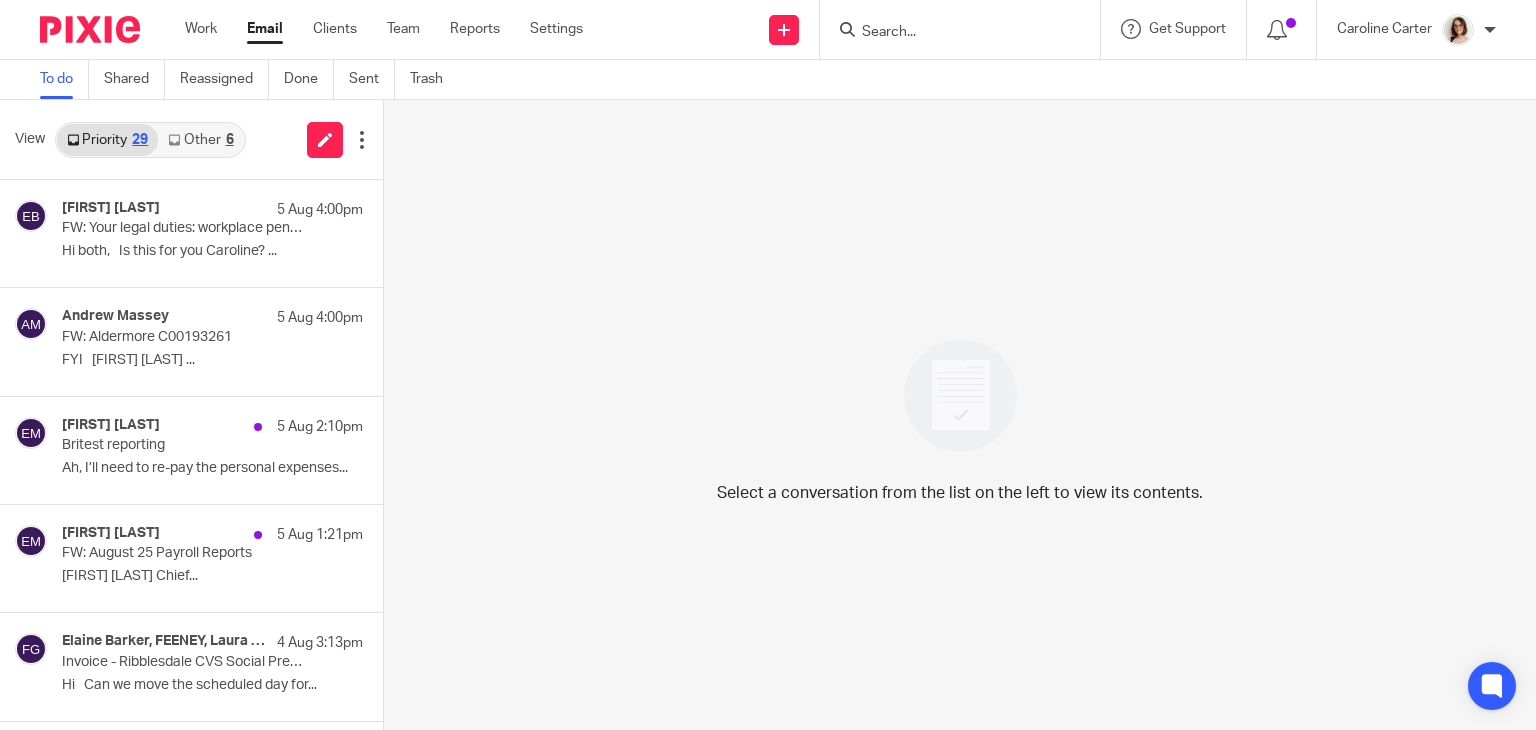 click on "Email" at bounding box center [265, 29] 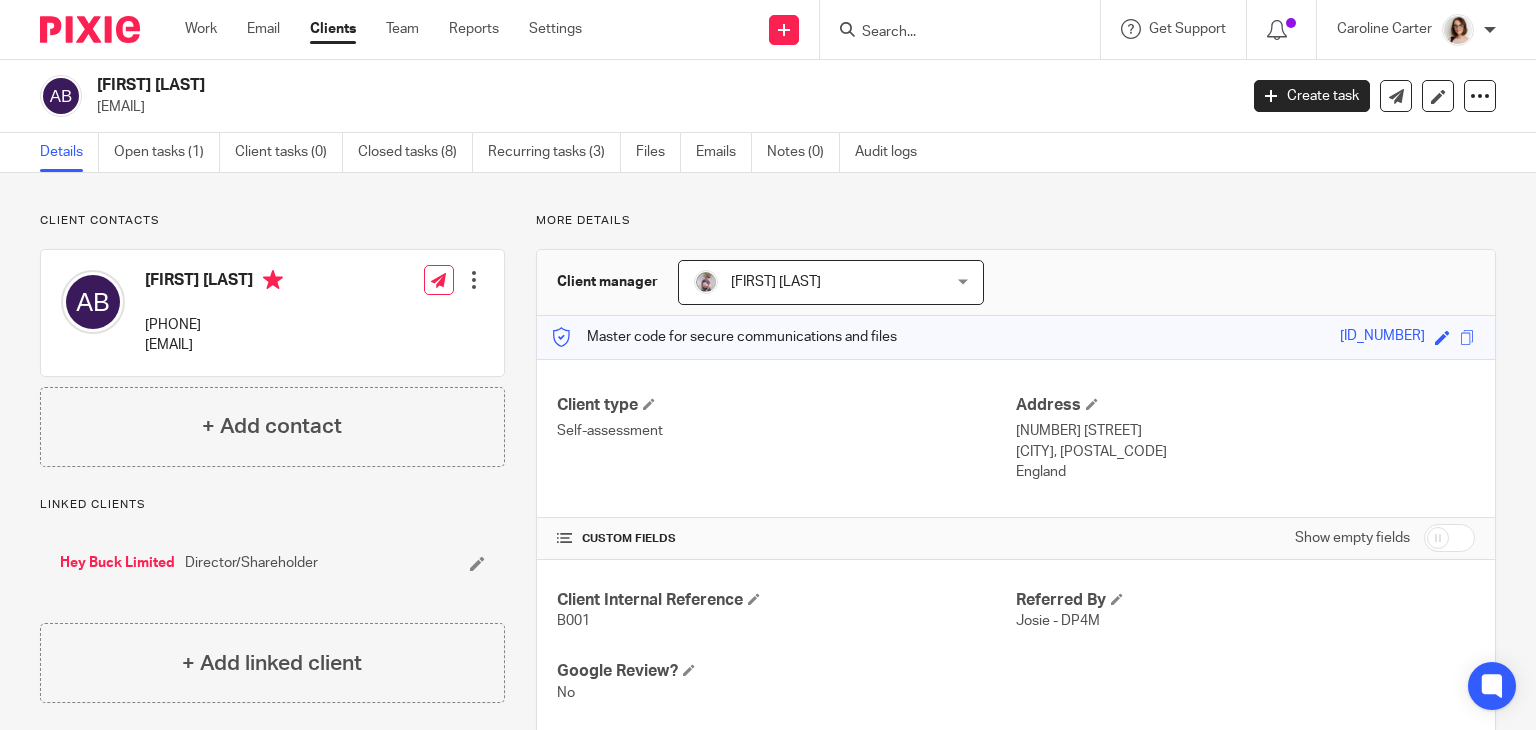 scroll, scrollTop: 0, scrollLeft: 0, axis: both 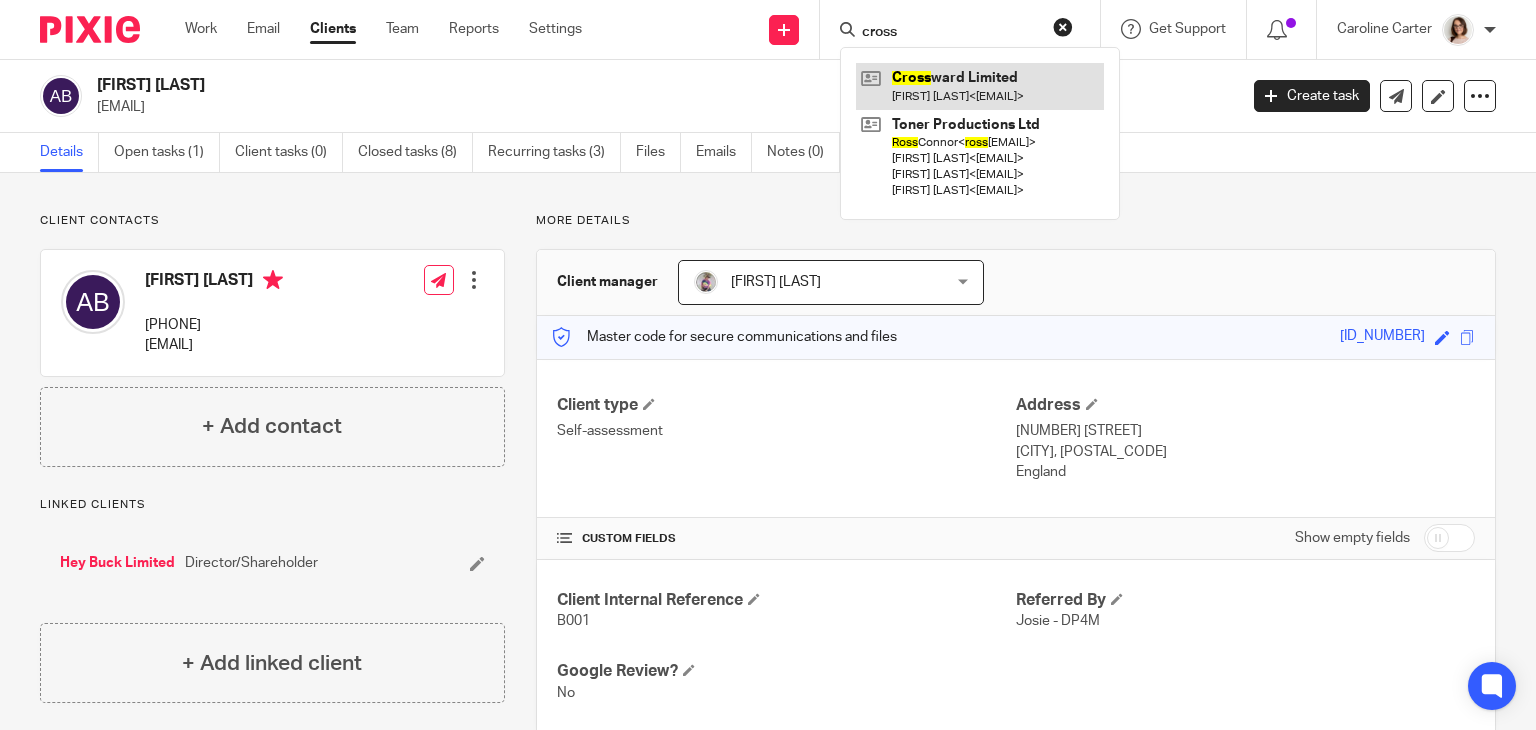 type on "cross" 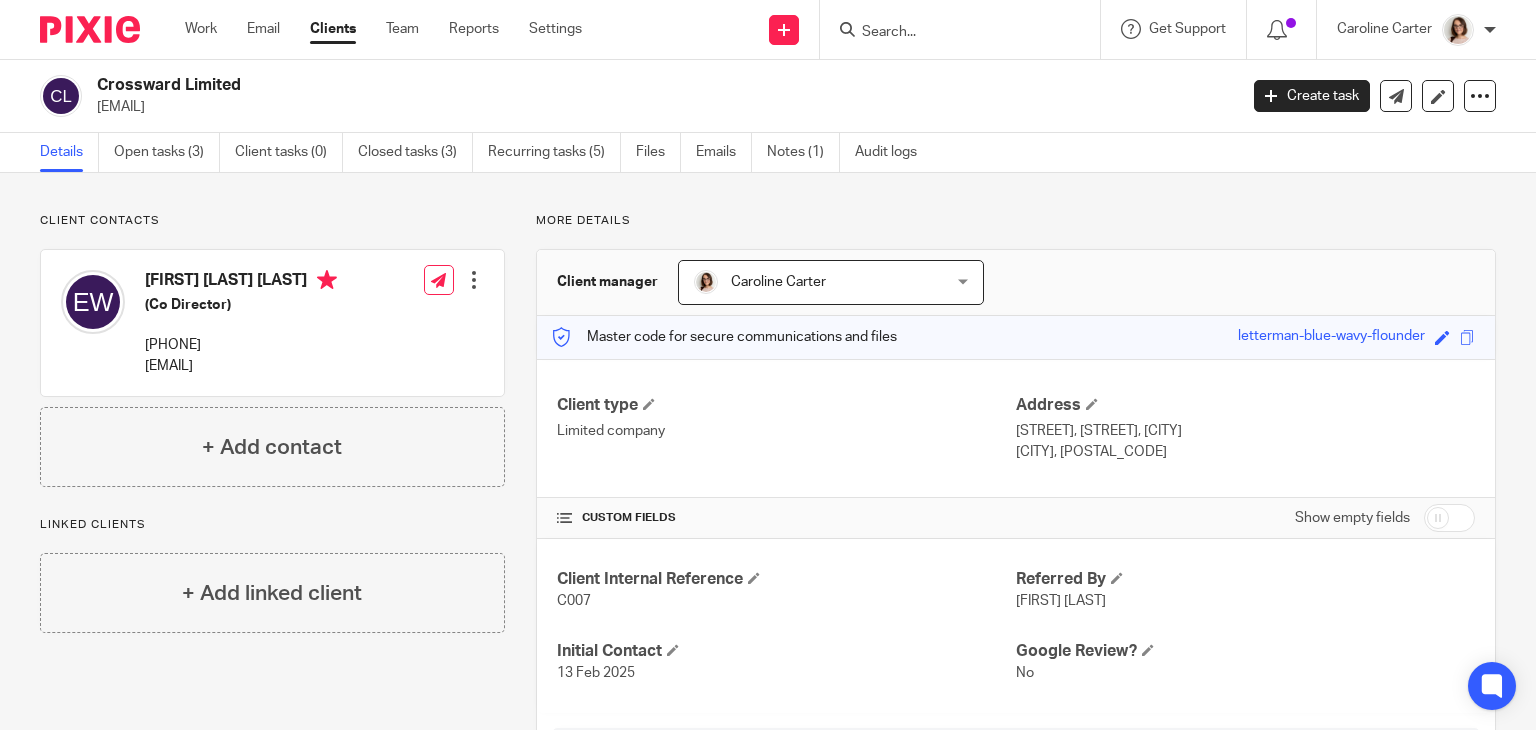 scroll, scrollTop: 0, scrollLeft: 0, axis: both 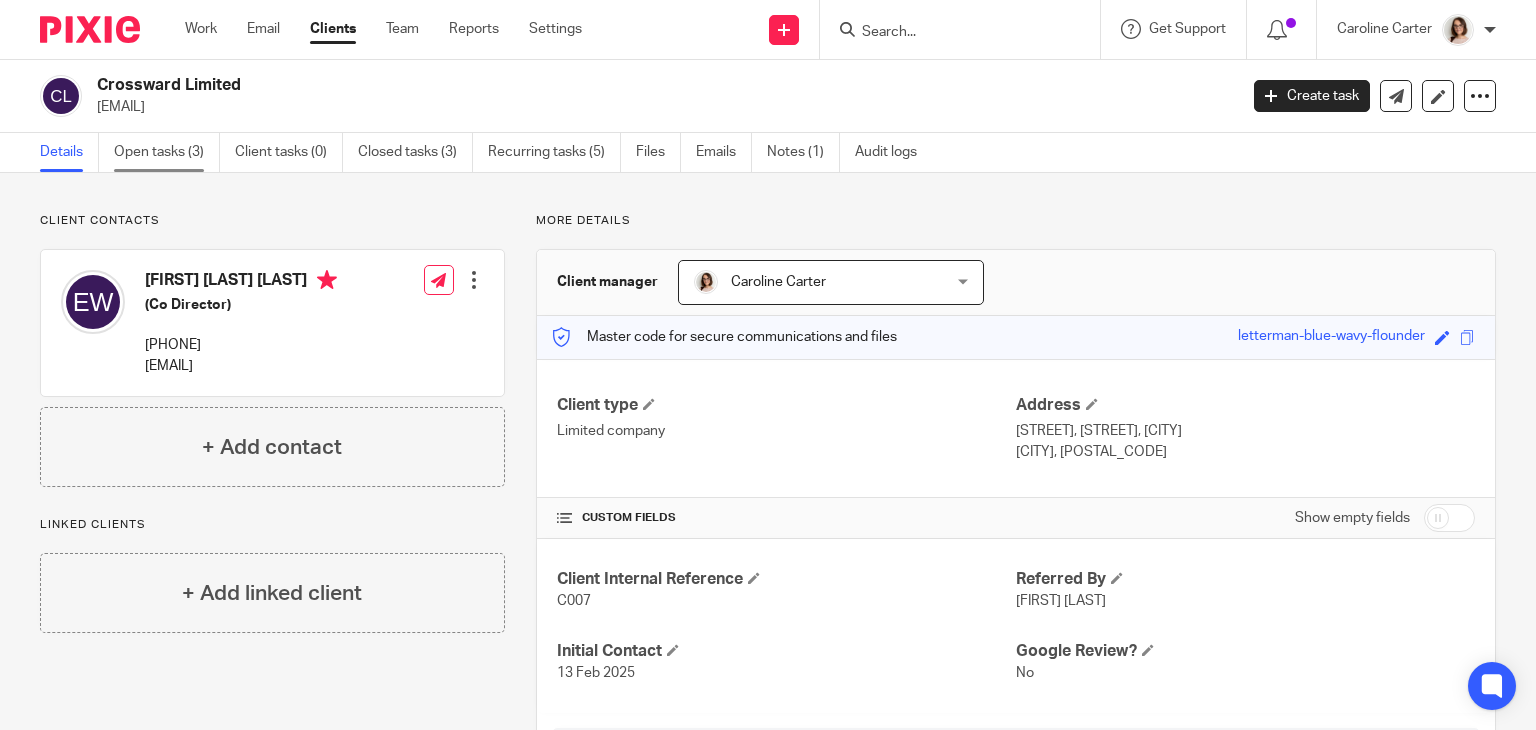 click on "Open tasks (3)" at bounding box center (167, 152) 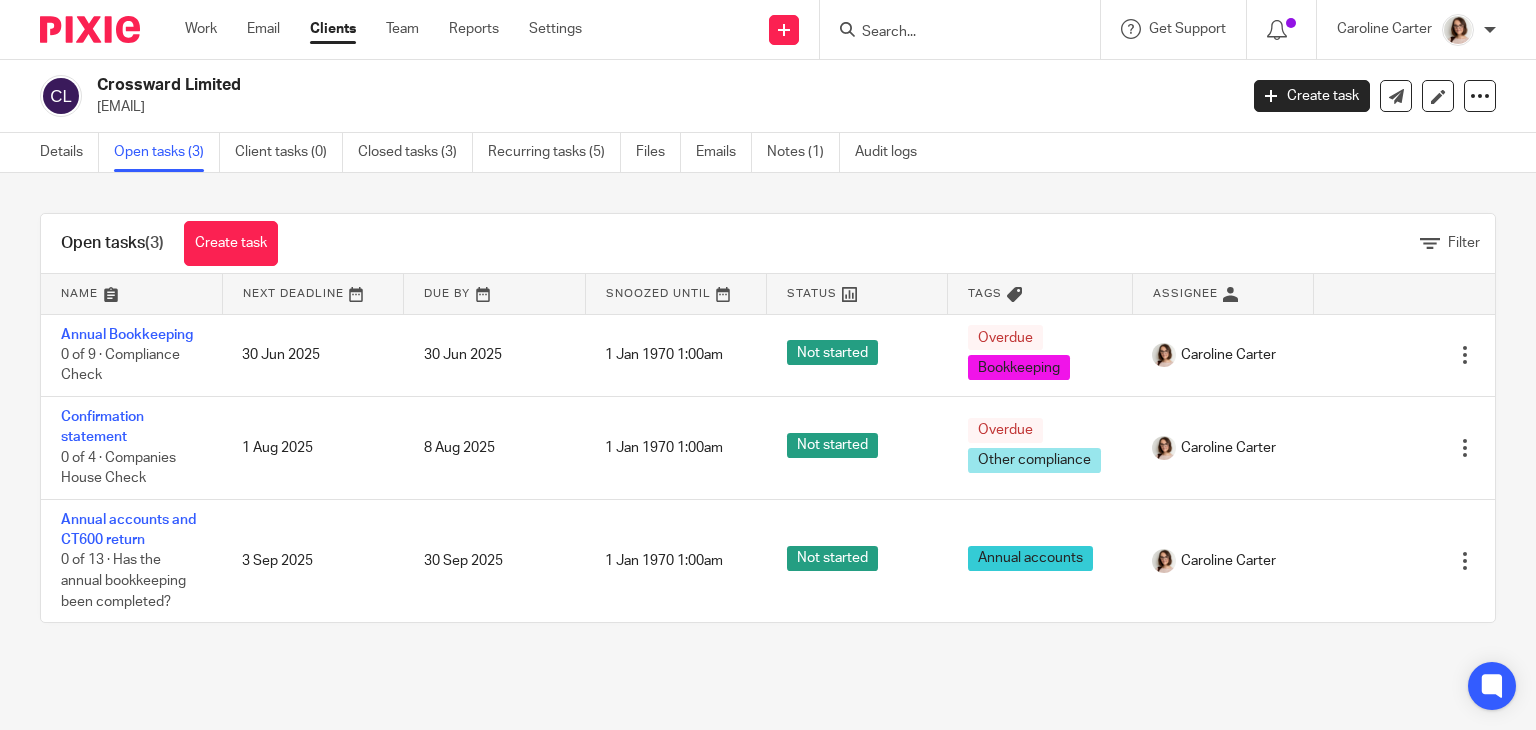 scroll, scrollTop: 0, scrollLeft: 0, axis: both 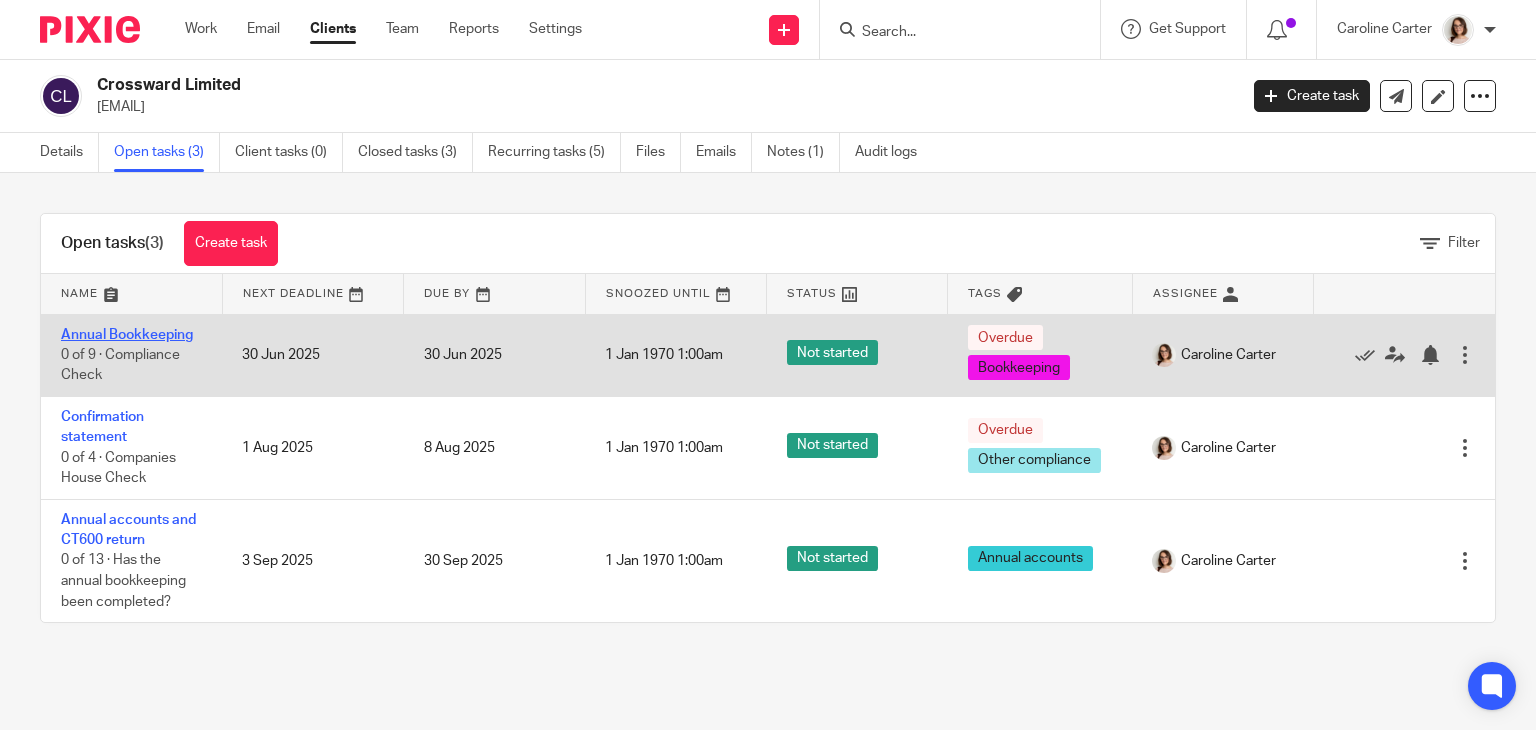 click on "Annual Bookkeeping" at bounding box center [127, 335] 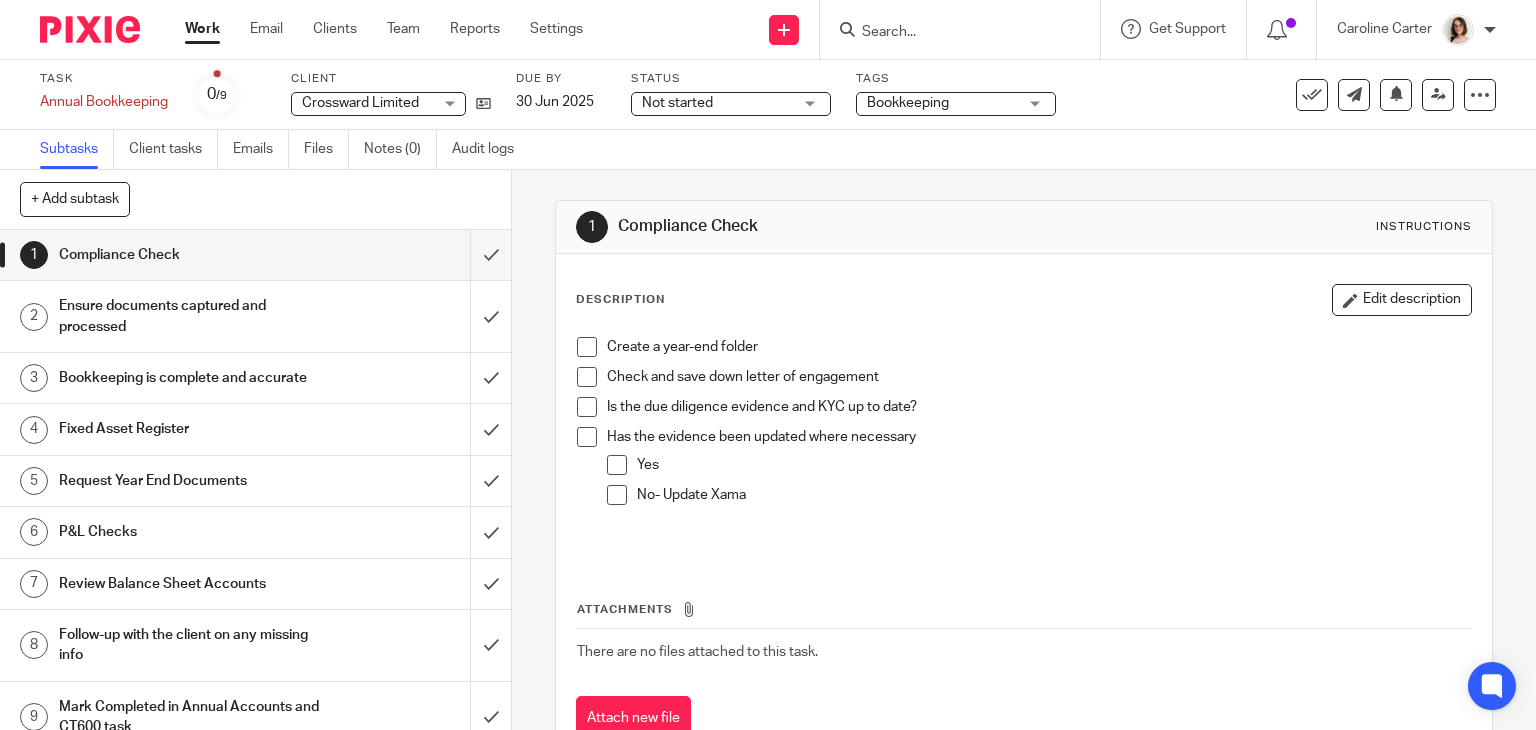 scroll, scrollTop: 0, scrollLeft: 0, axis: both 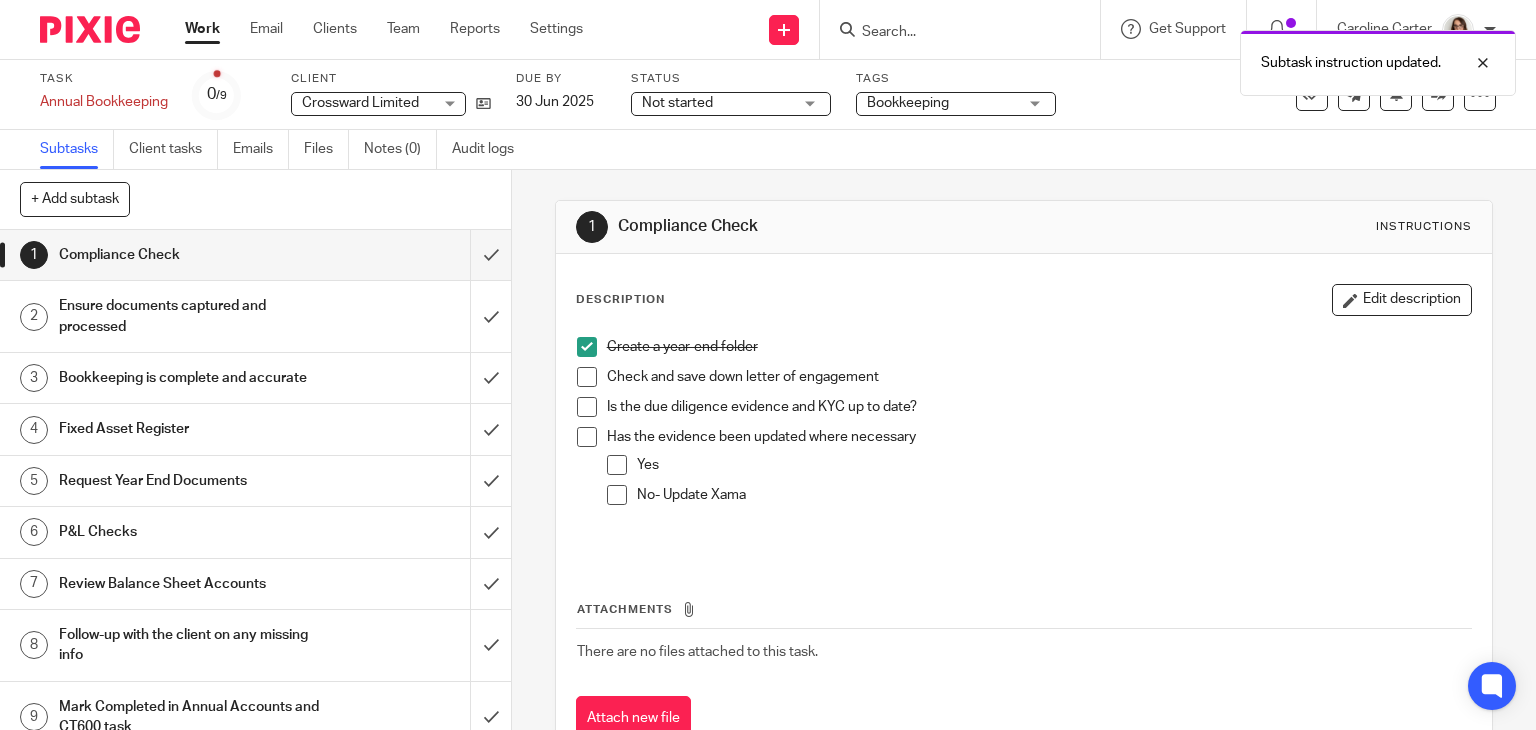 click at bounding box center [587, 377] 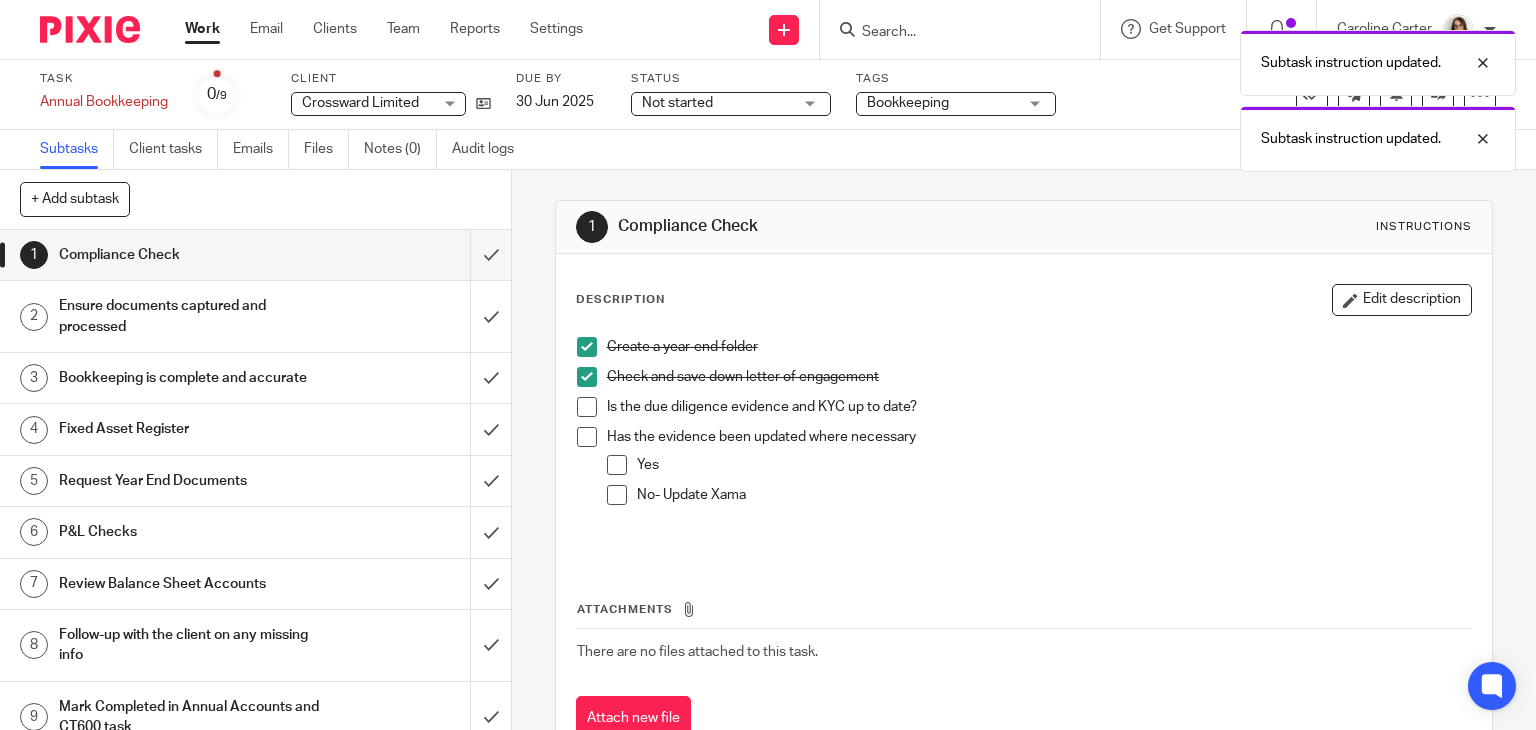 click at bounding box center (587, 407) 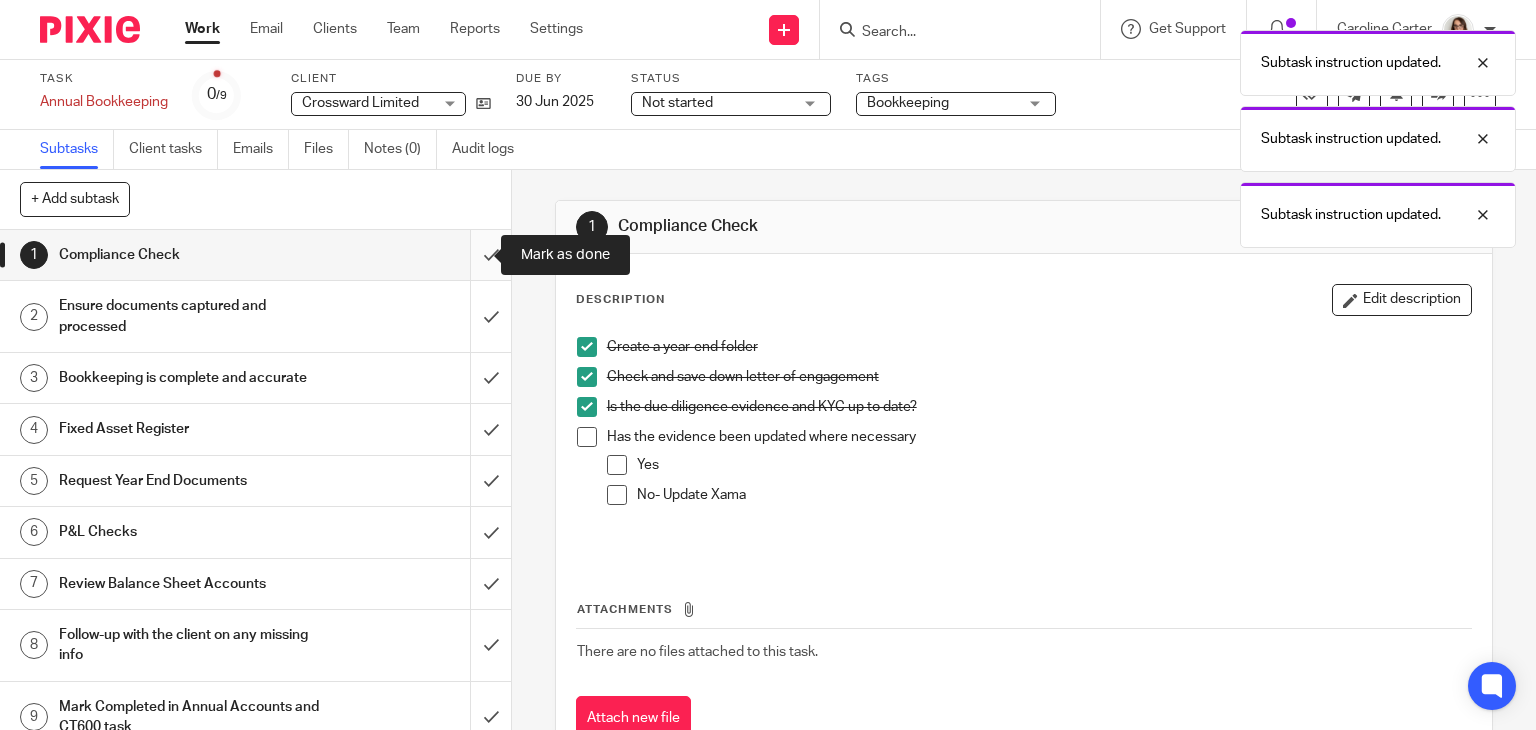 click at bounding box center (255, 255) 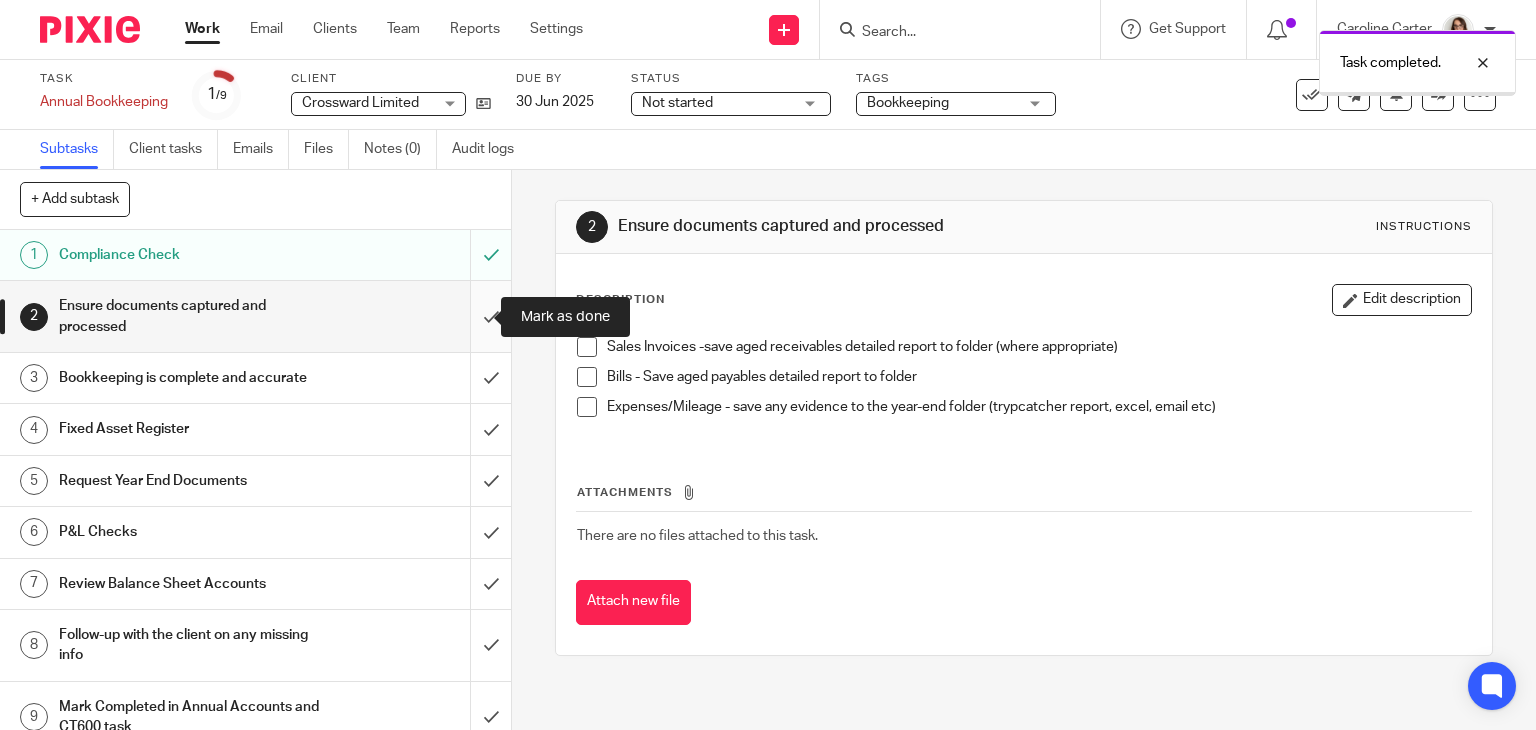scroll, scrollTop: 0, scrollLeft: 0, axis: both 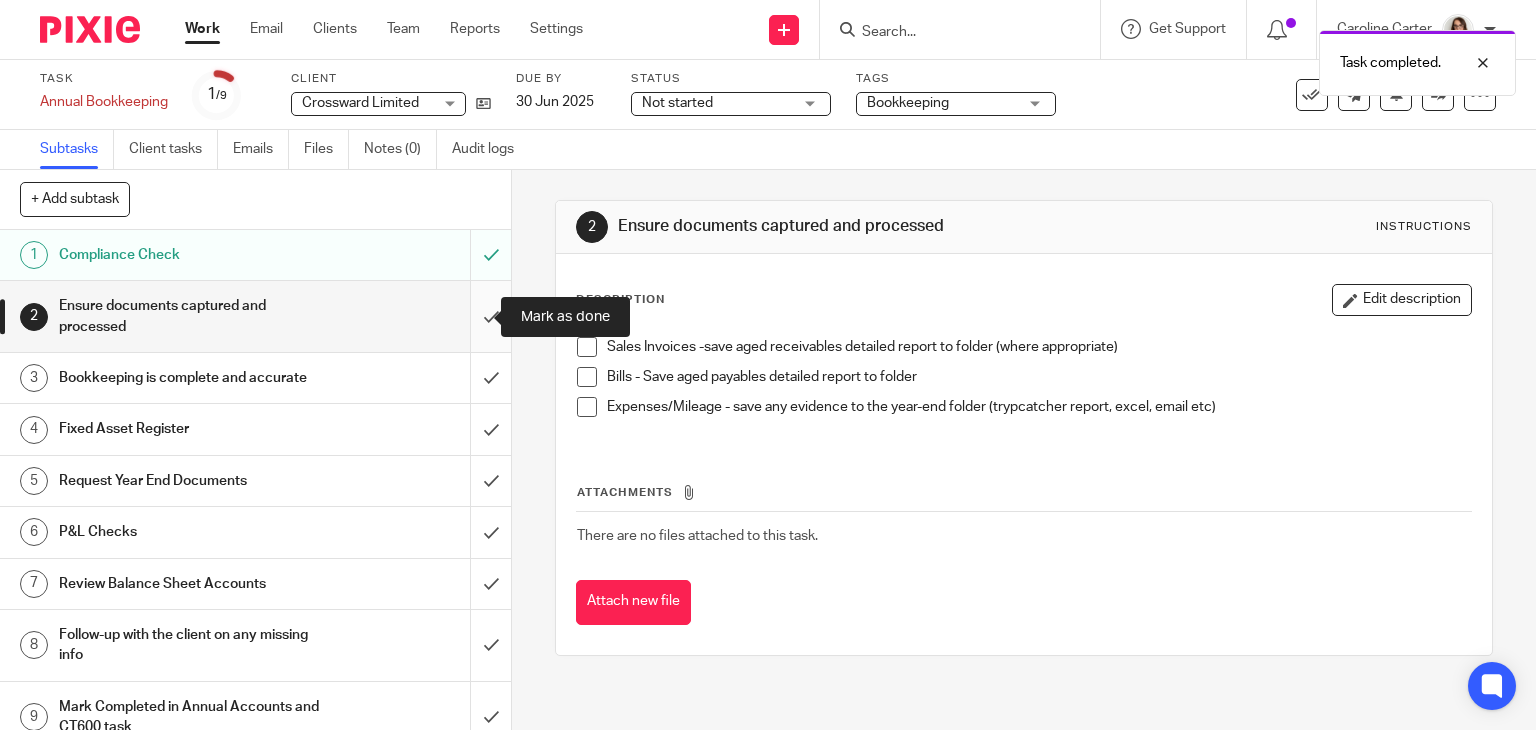 click at bounding box center [255, 316] 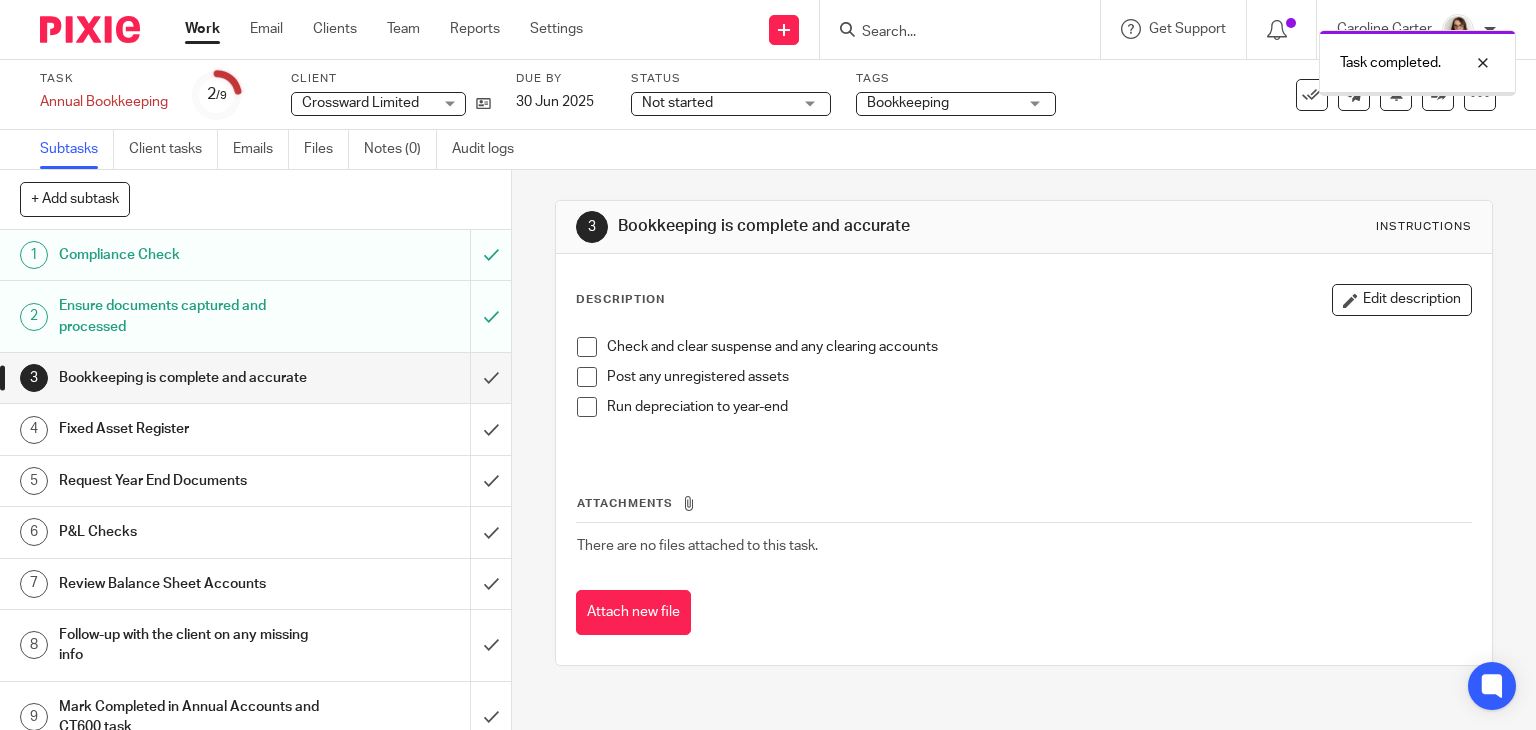 scroll, scrollTop: 0, scrollLeft: 0, axis: both 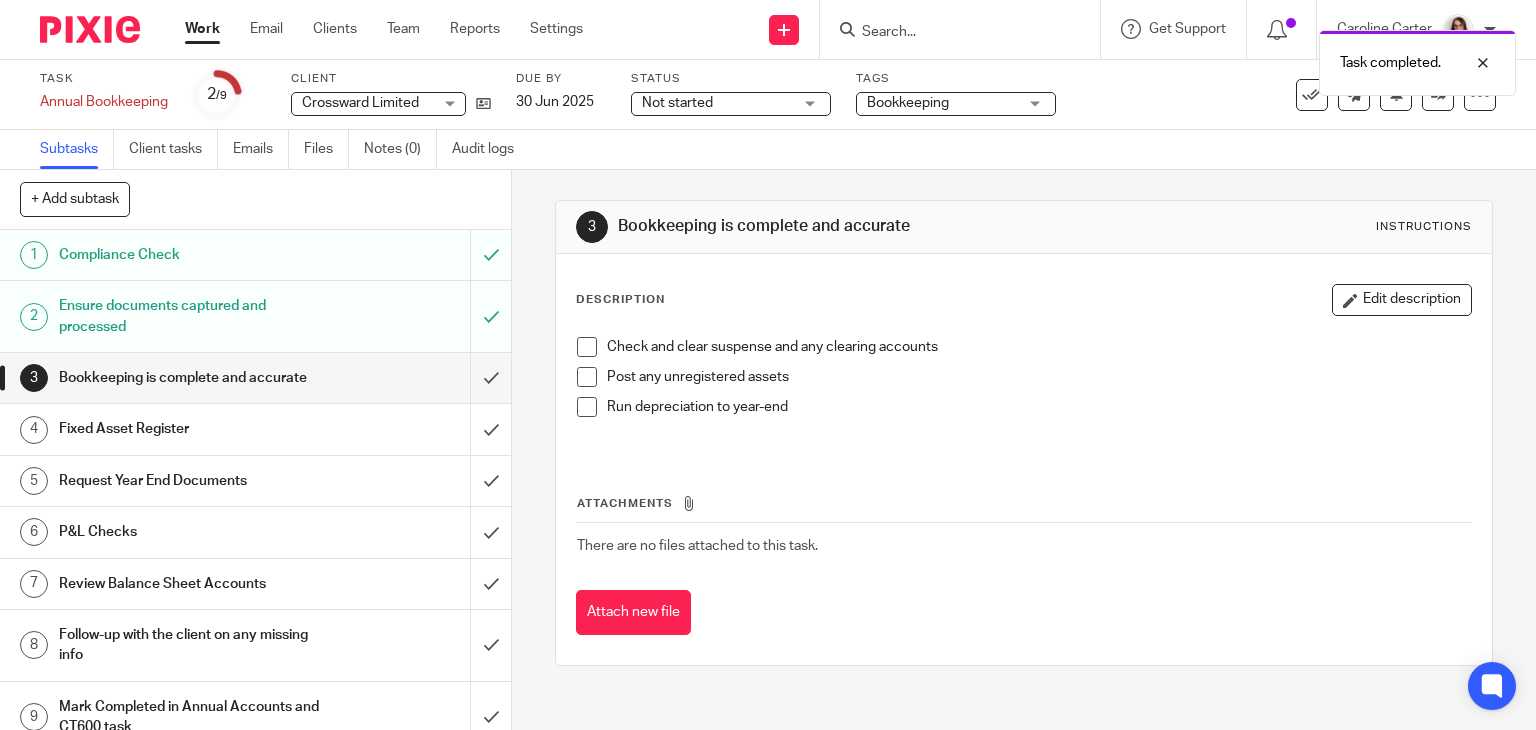 click at bounding box center (255, 378) 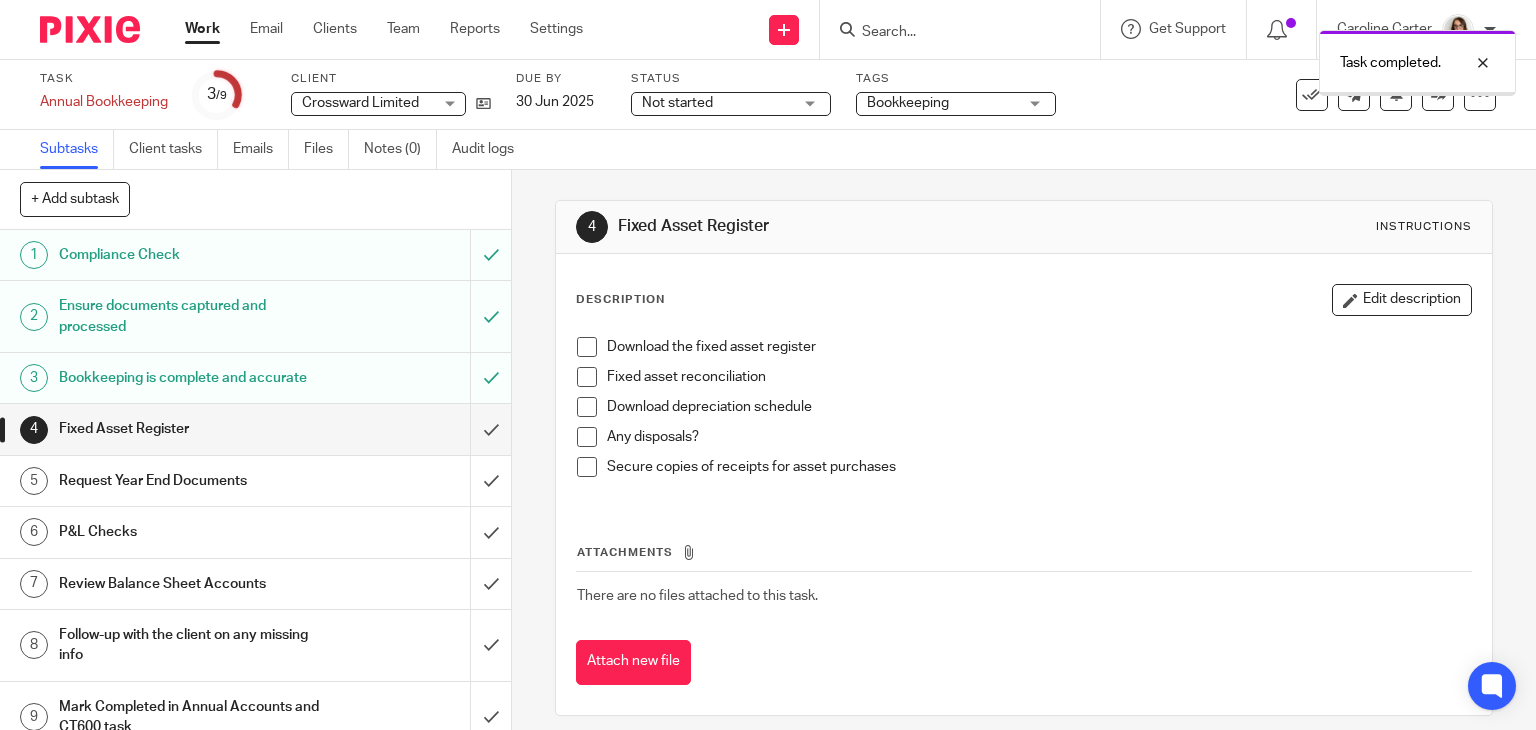 scroll, scrollTop: 0, scrollLeft: 0, axis: both 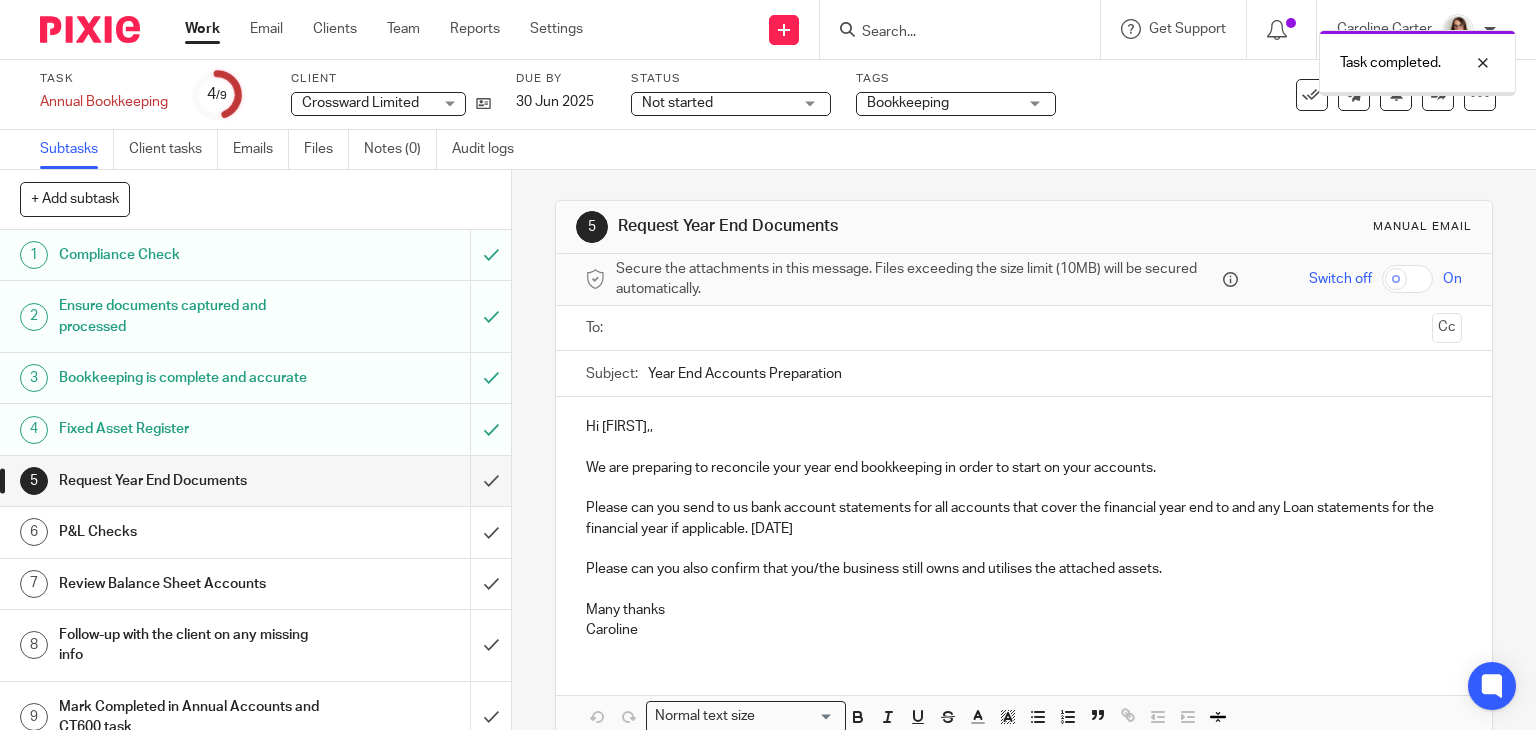 click at bounding box center (255, 481) 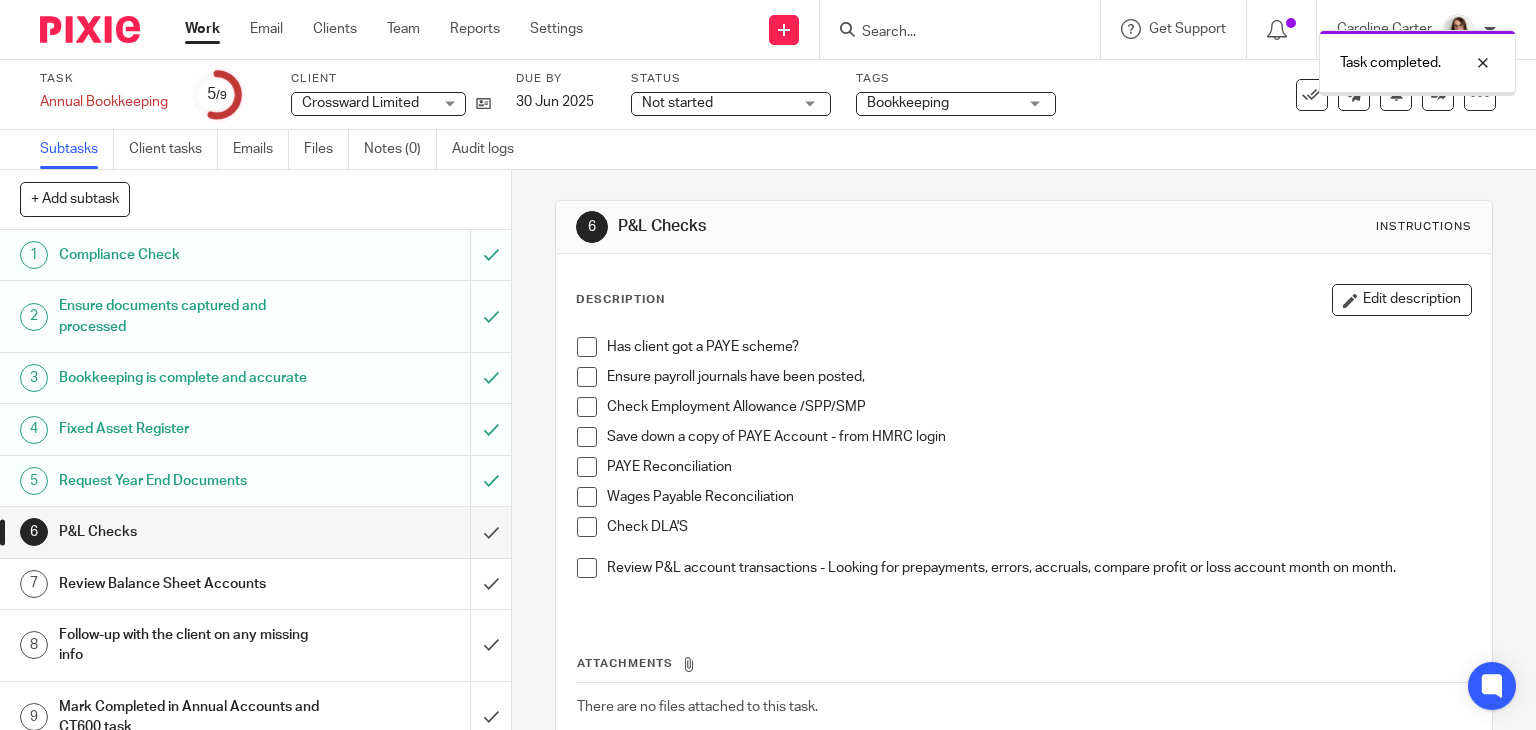 scroll, scrollTop: 0, scrollLeft: 0, axis: both 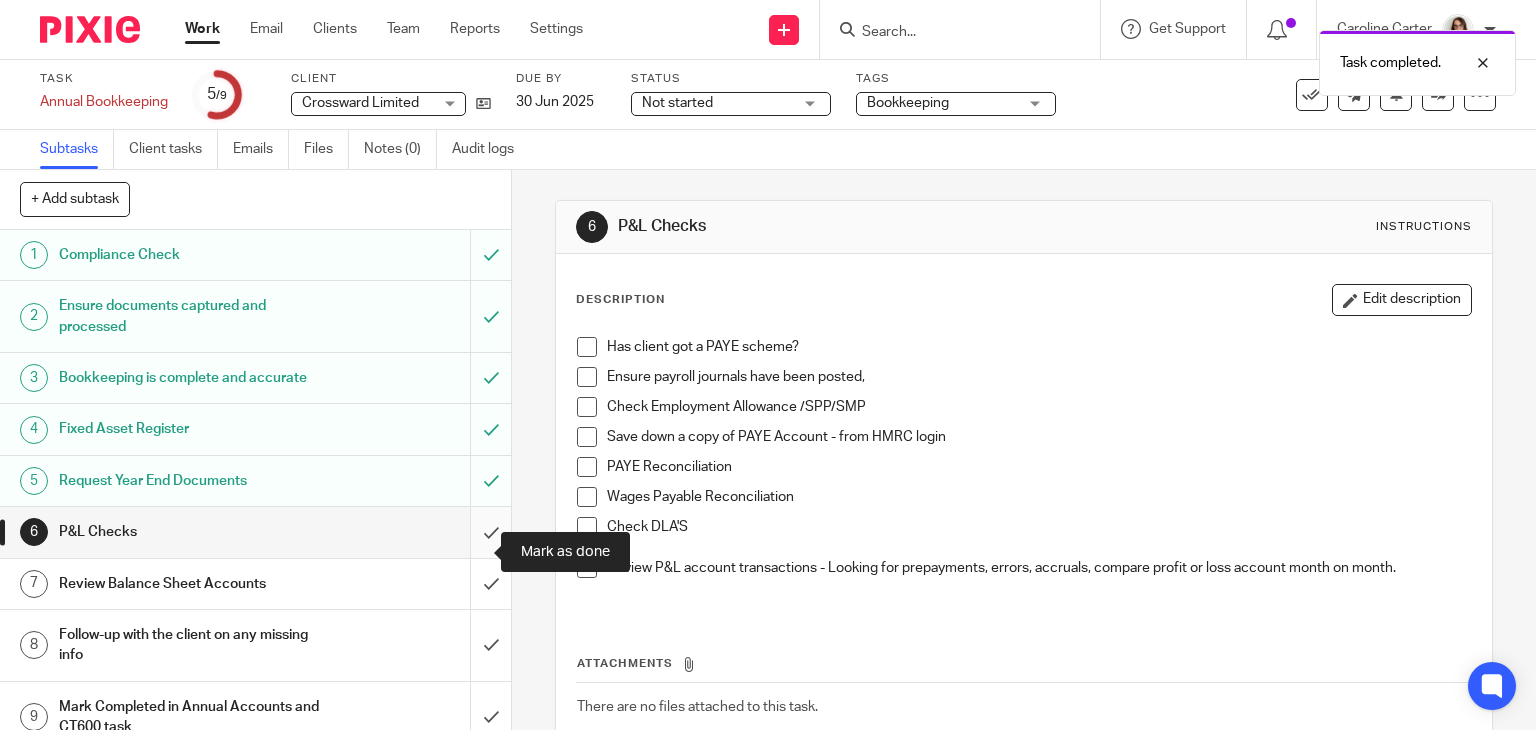 click at bounding box center (255, 532) 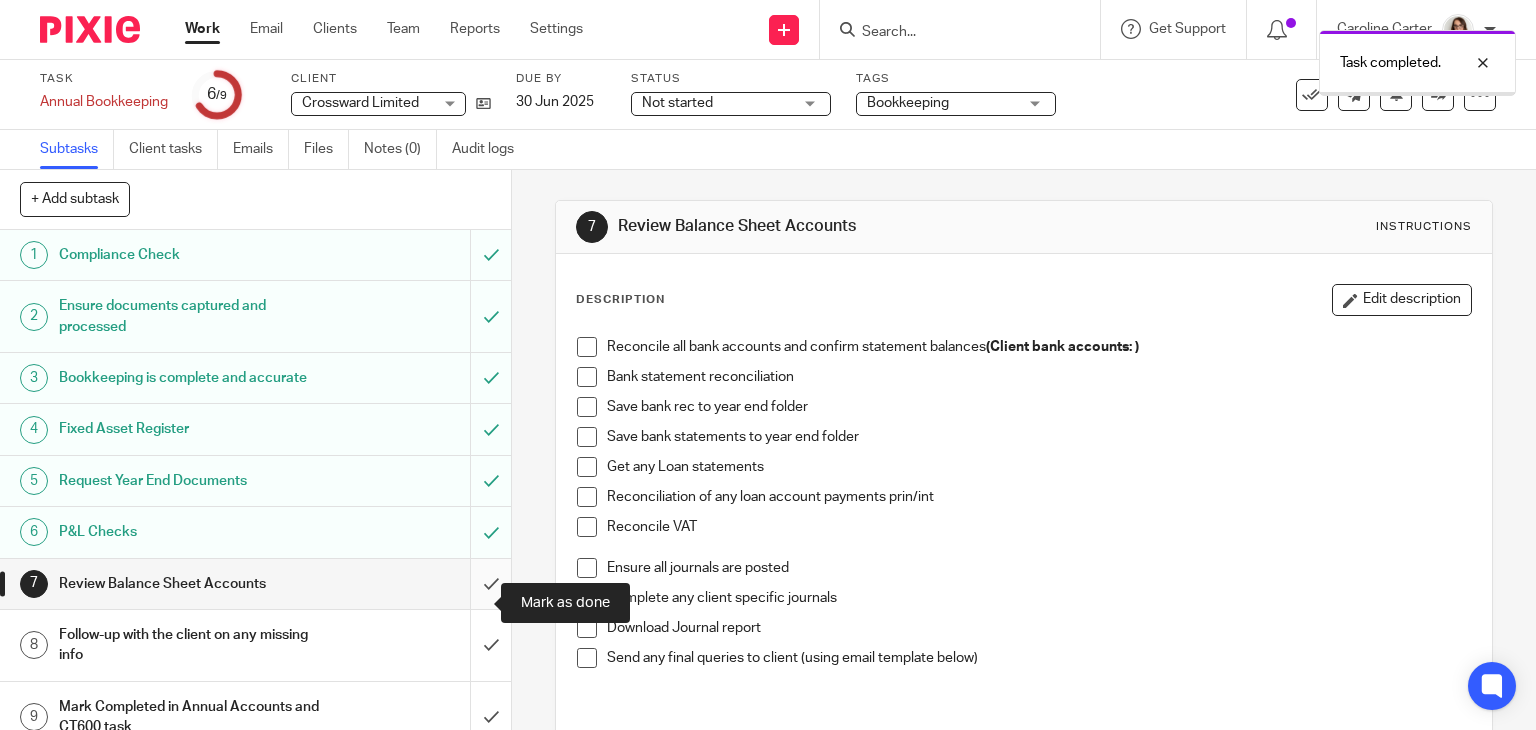 scroll, scrollTop: 0, scrollLeft: 0, axis: both 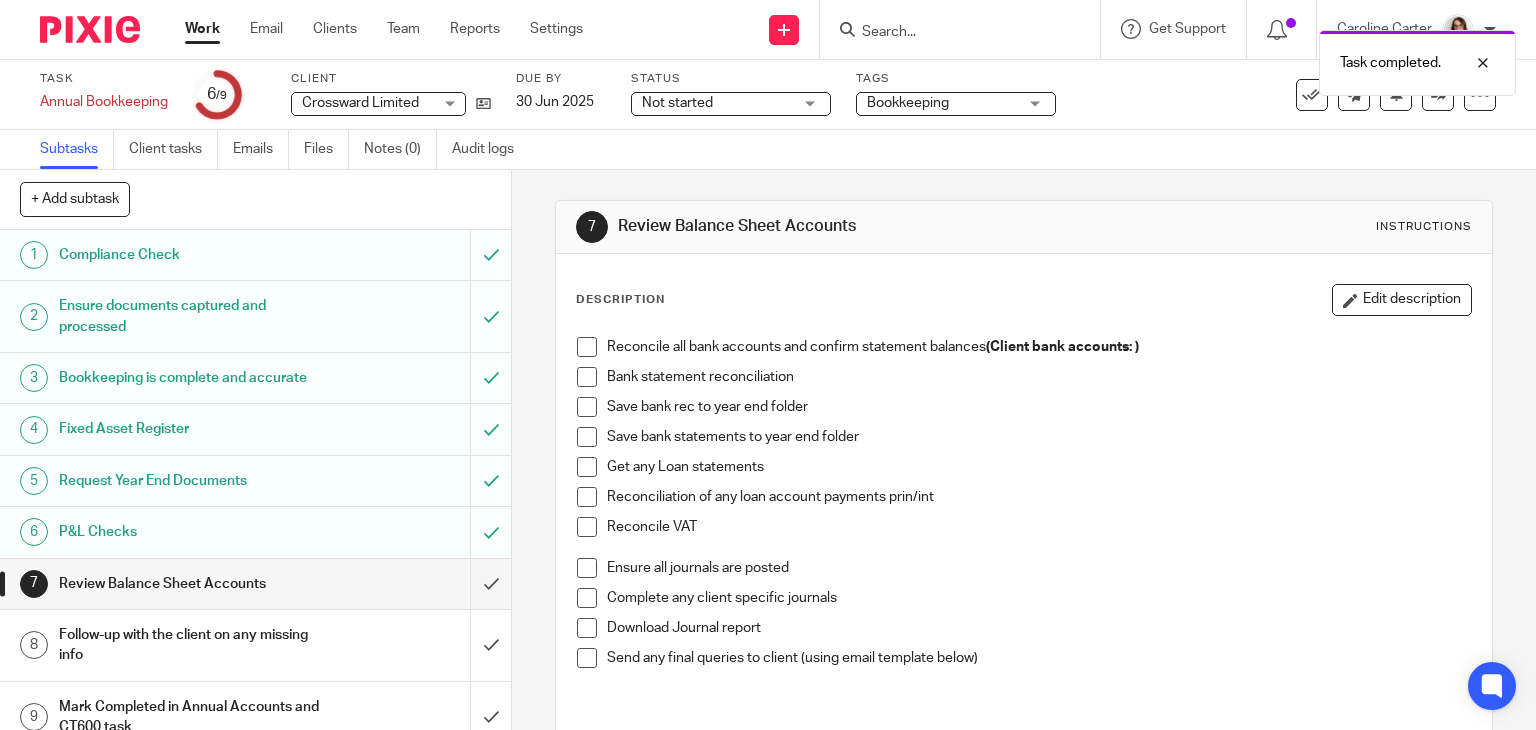 click at bounding box center (587, 407) 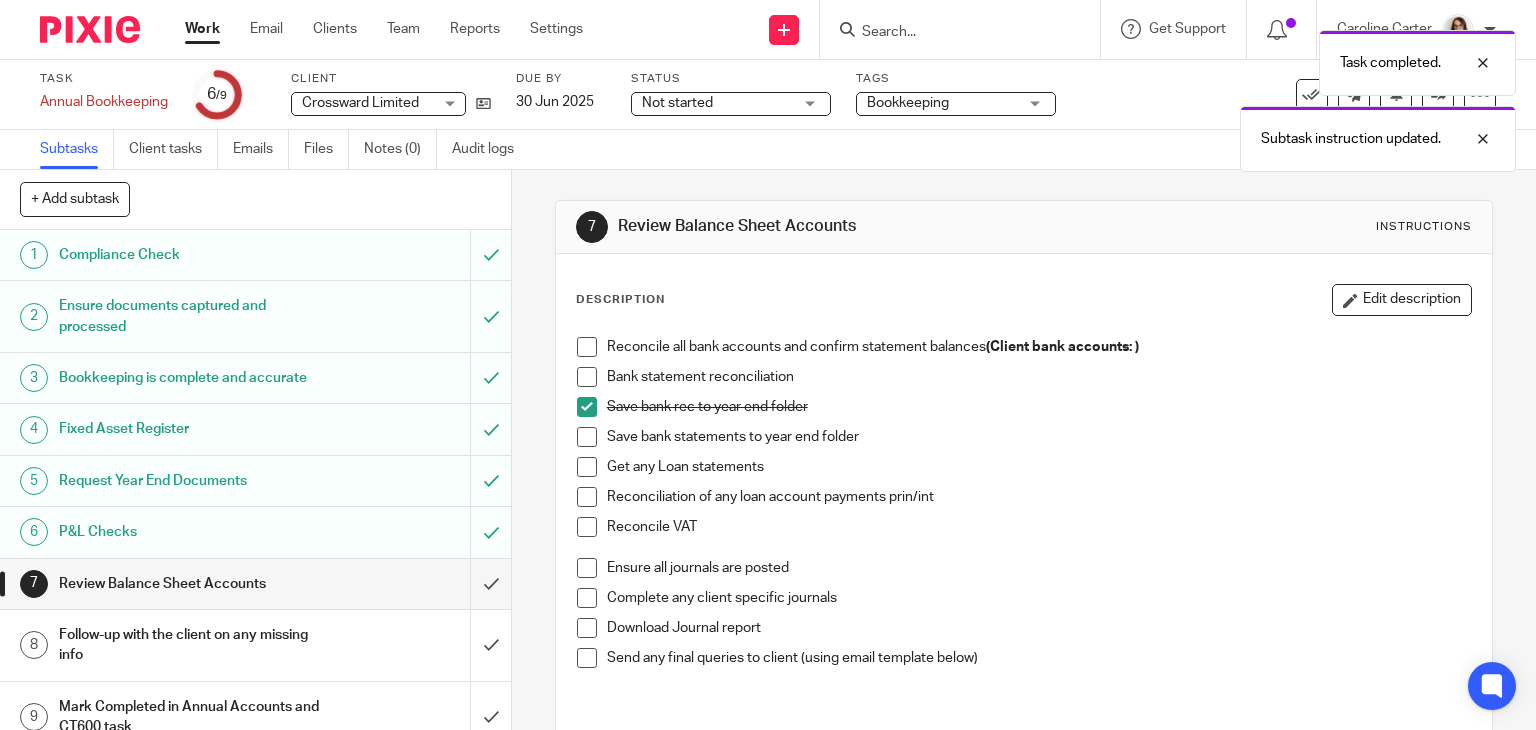 click at bounding box center (587, 437) 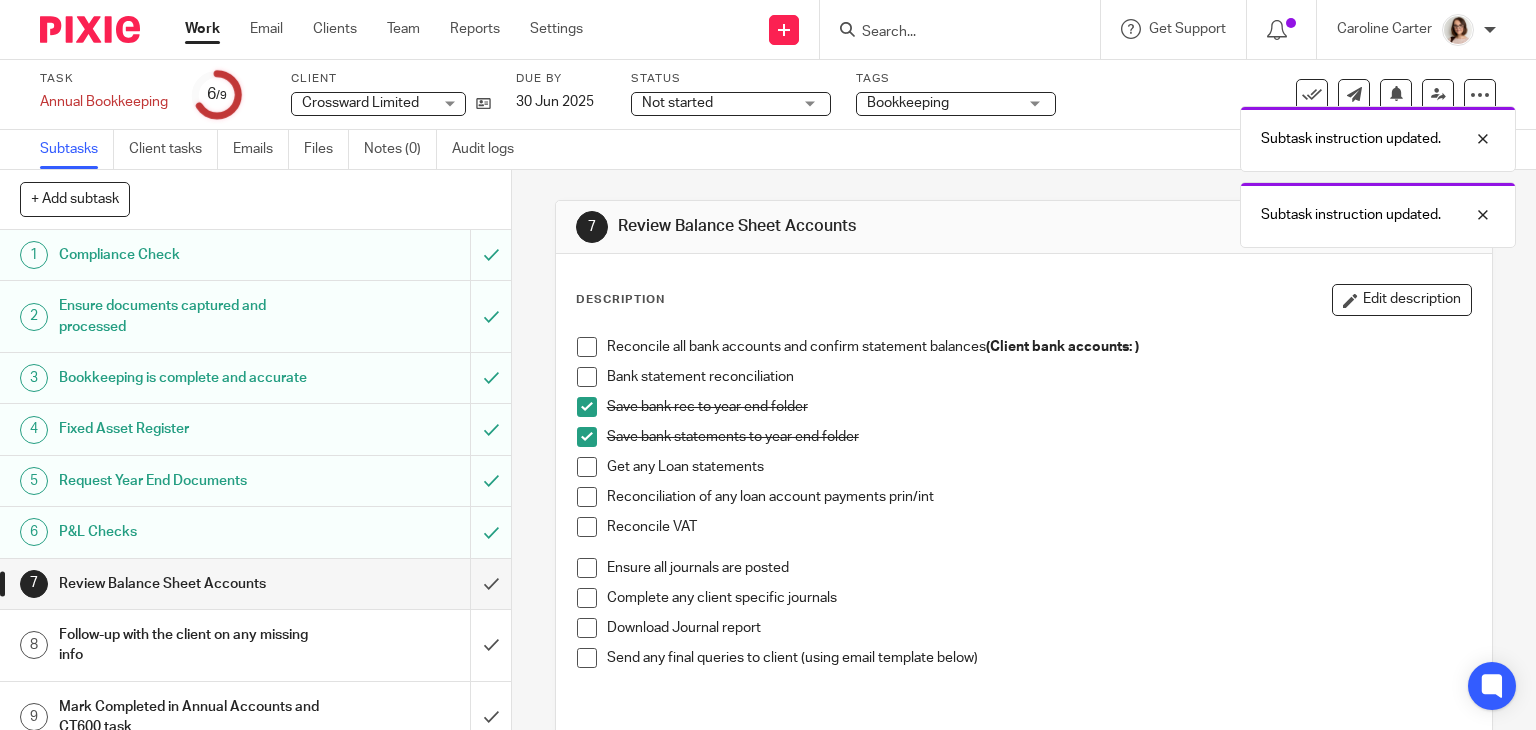 click at bounding box center [587, 377] 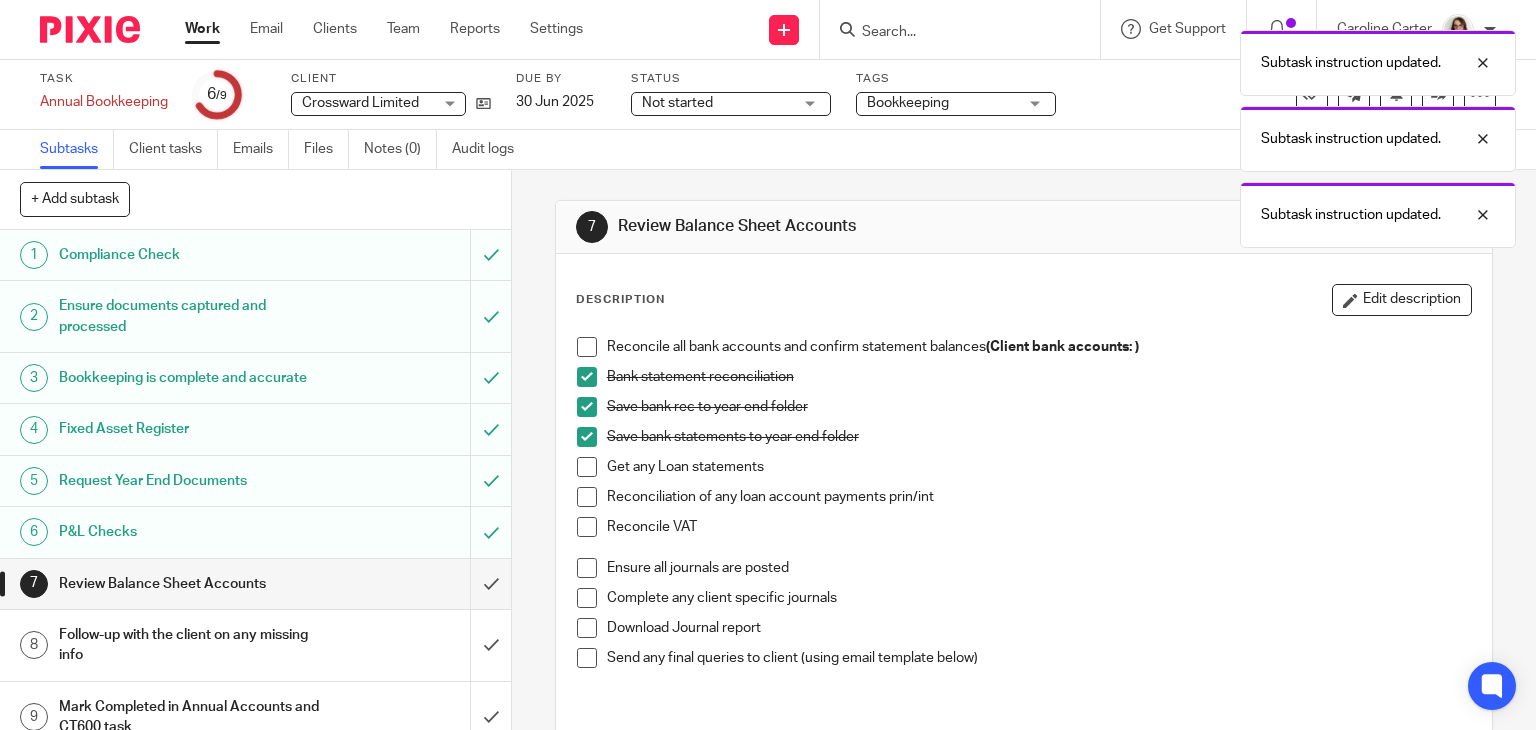 click at bounding box center [587, 347] 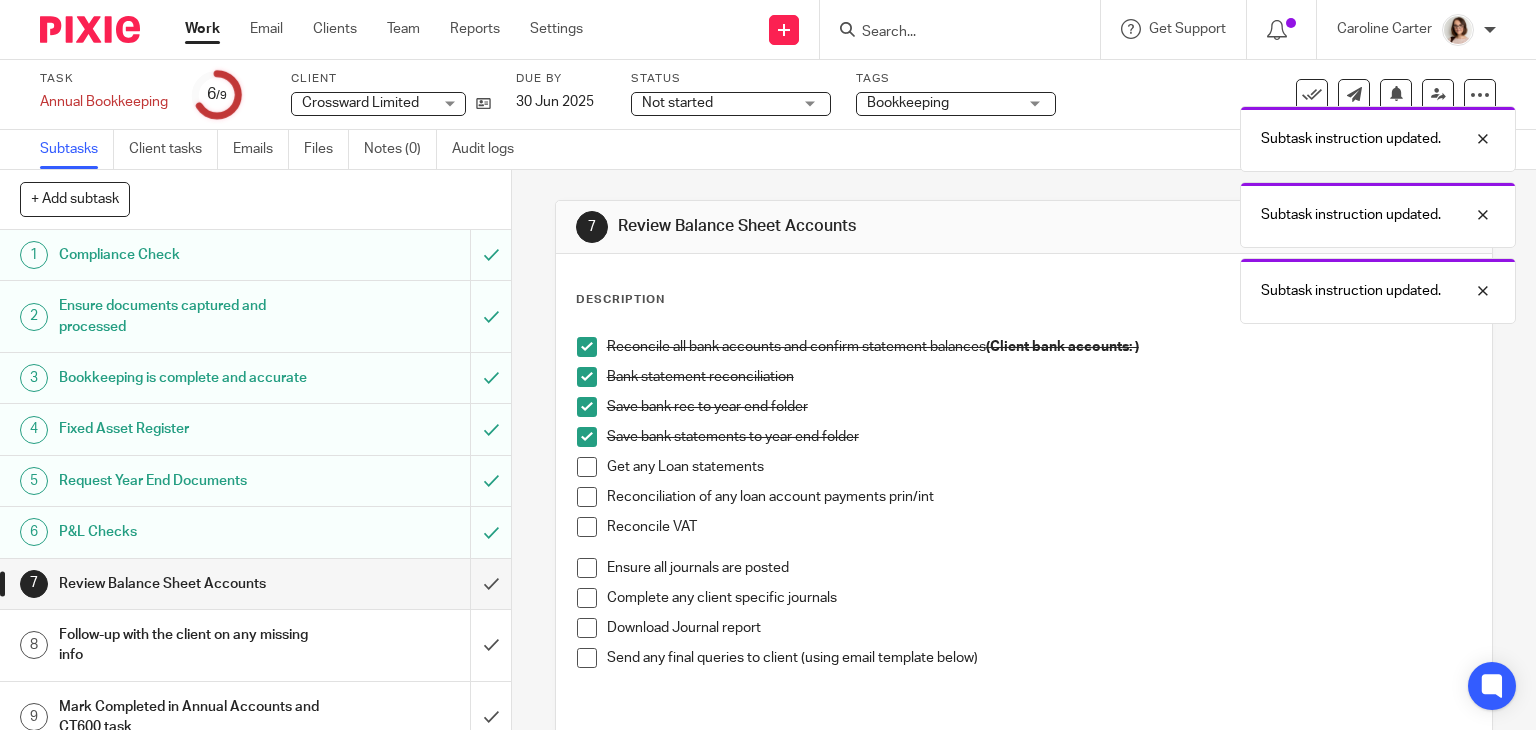 click at bounding box center [587, 568] 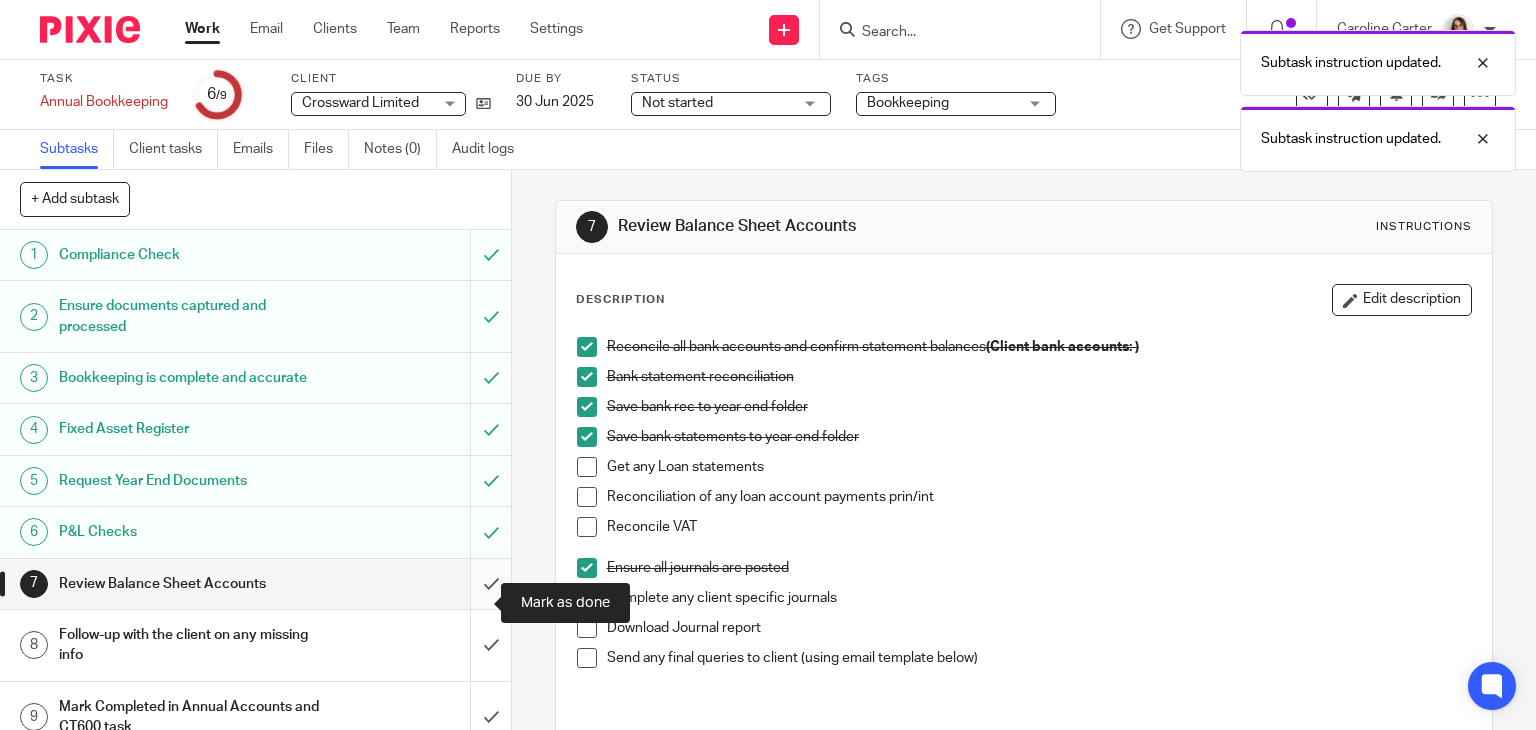 click at bounding box center [255, 584] 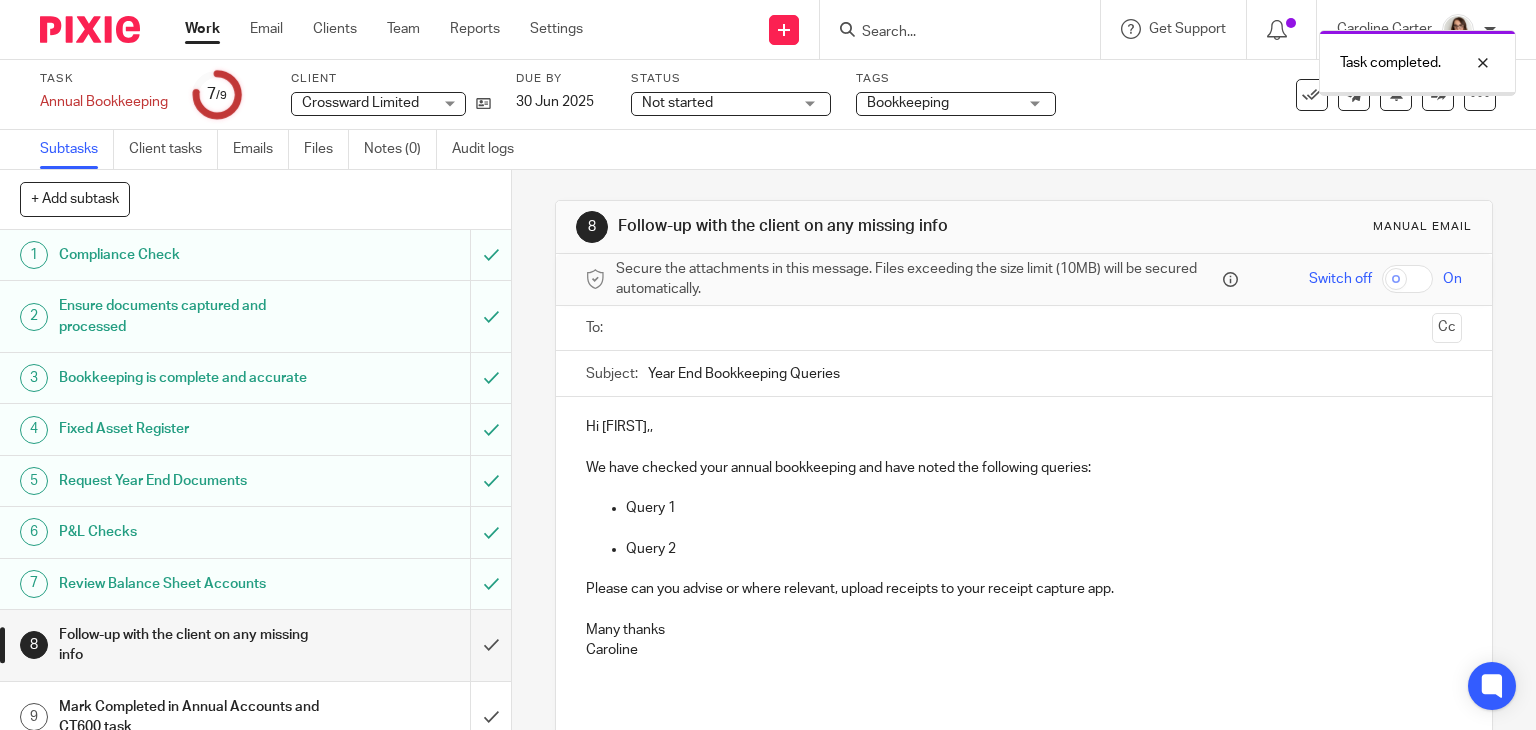 scroll, scrollTop: 0, scrollLeft: 0, axis: both 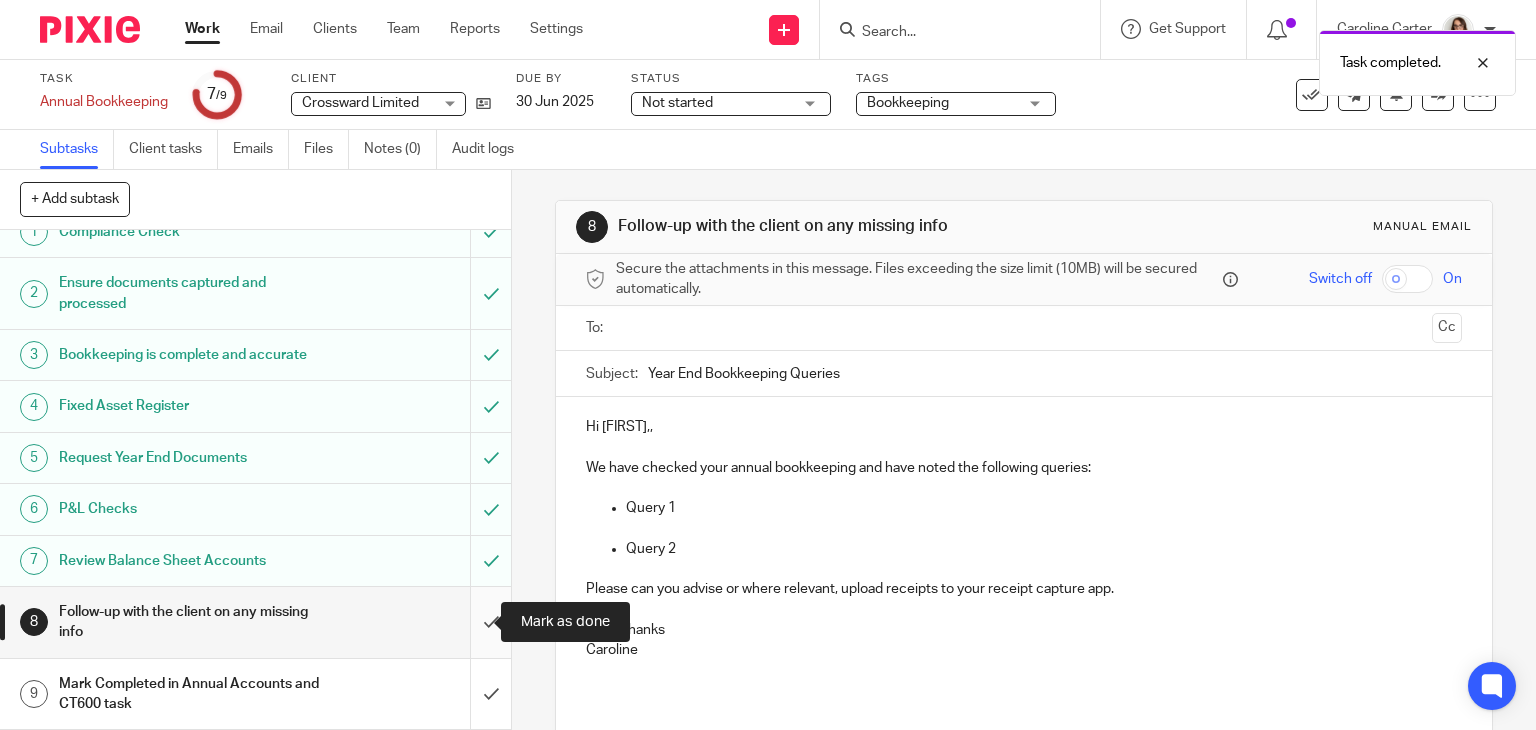 click at bounding box center [255, 622] 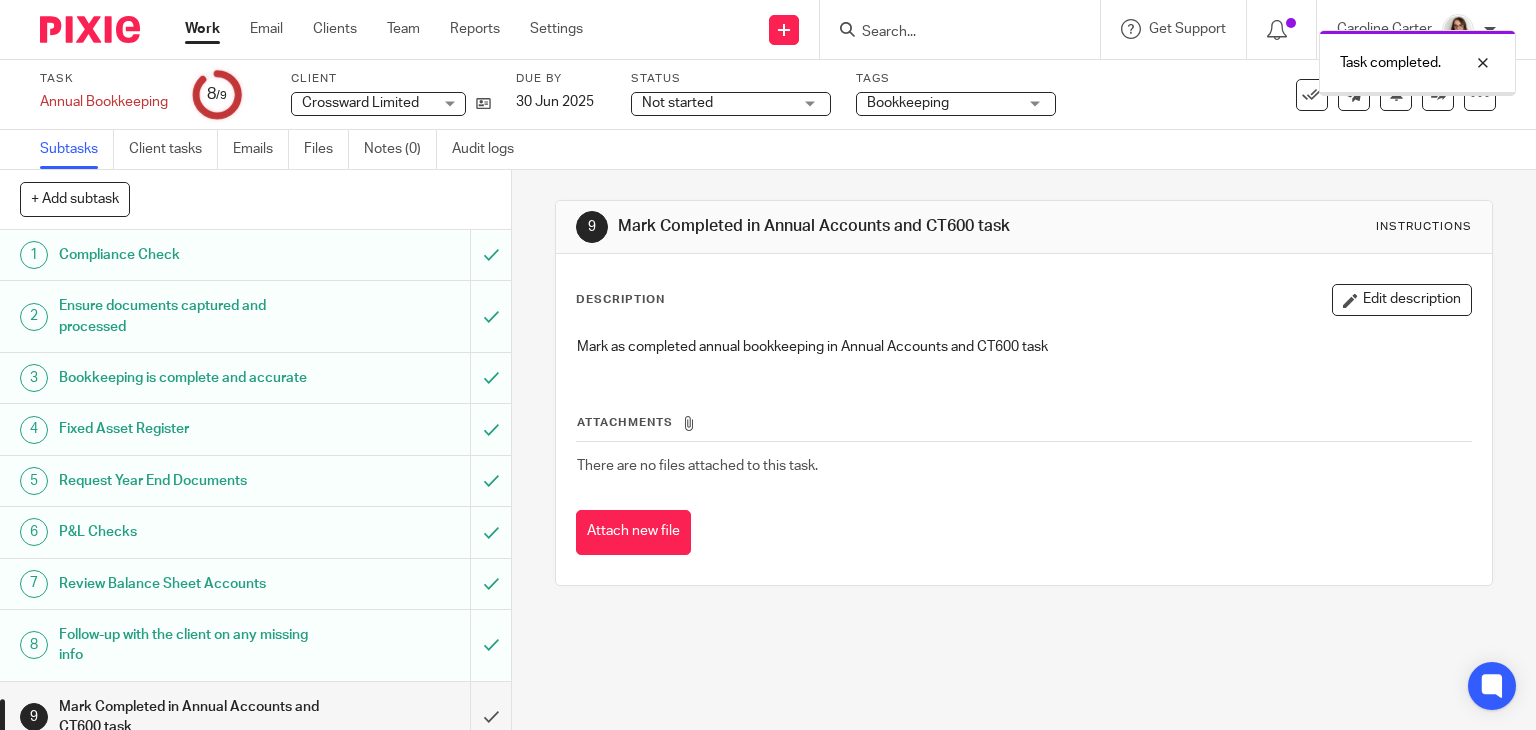 scroll, scrollTop: 0, scrollLeft: 0, axis: both 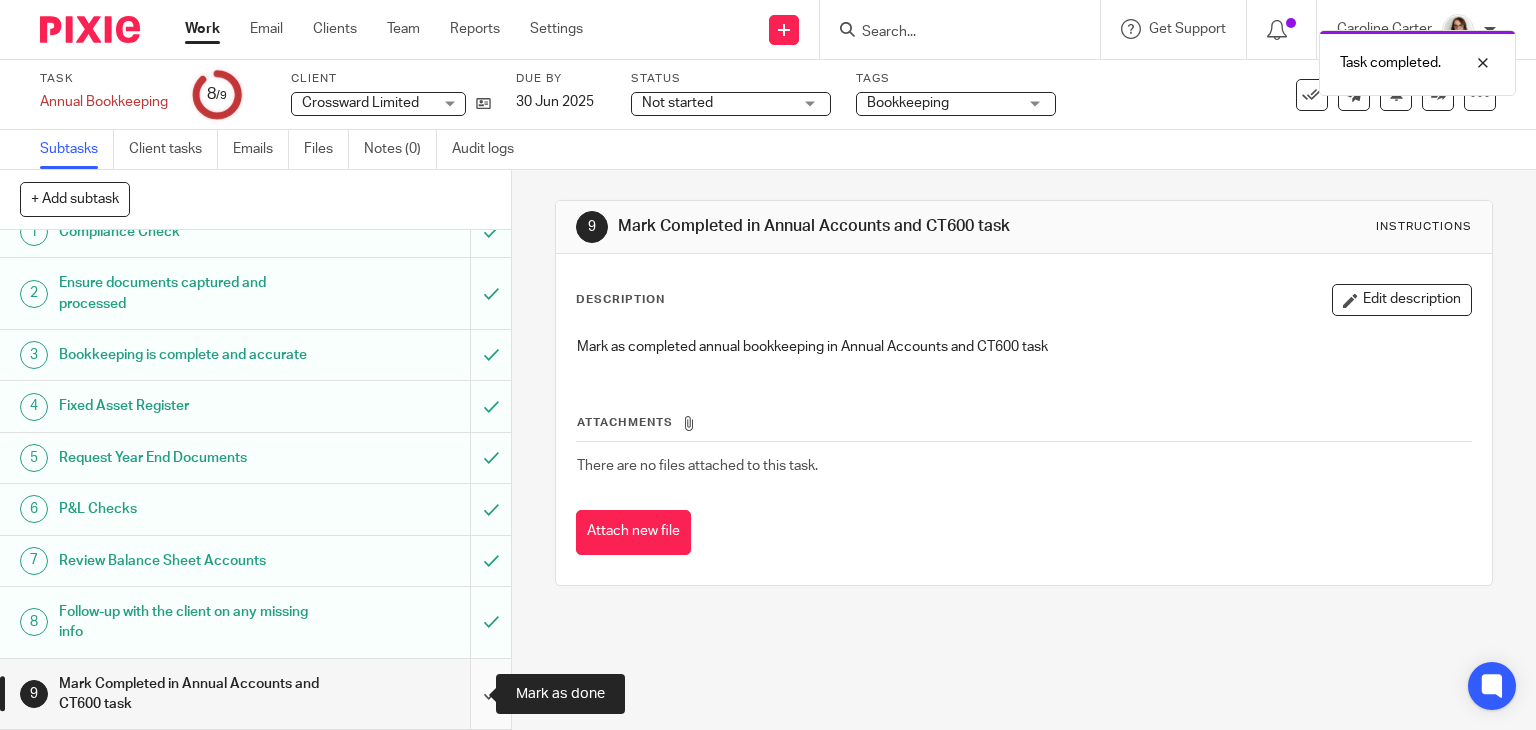 click at bounding box center (255, 694) 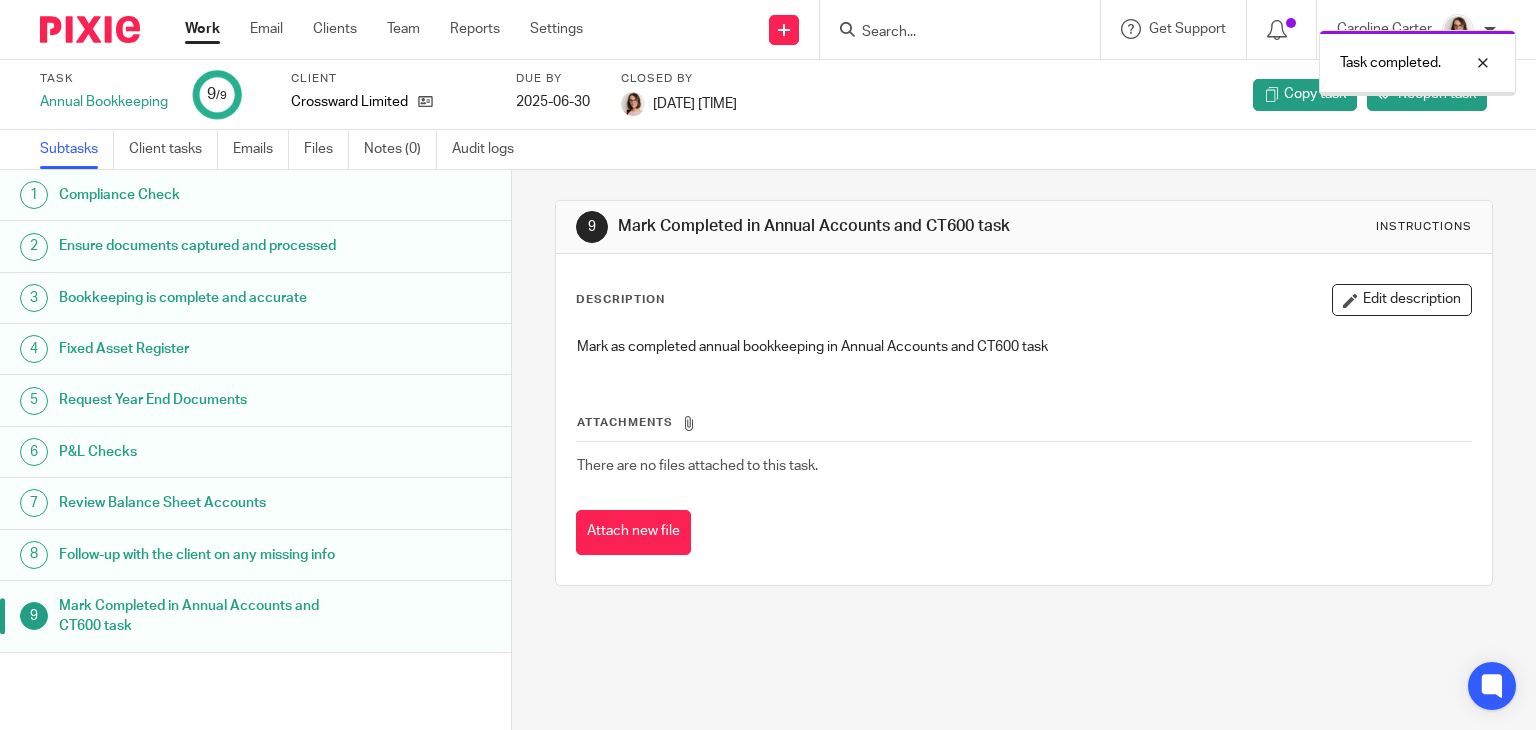 scroll, scrollTop: 0, scrollLeft: 0, axis: both 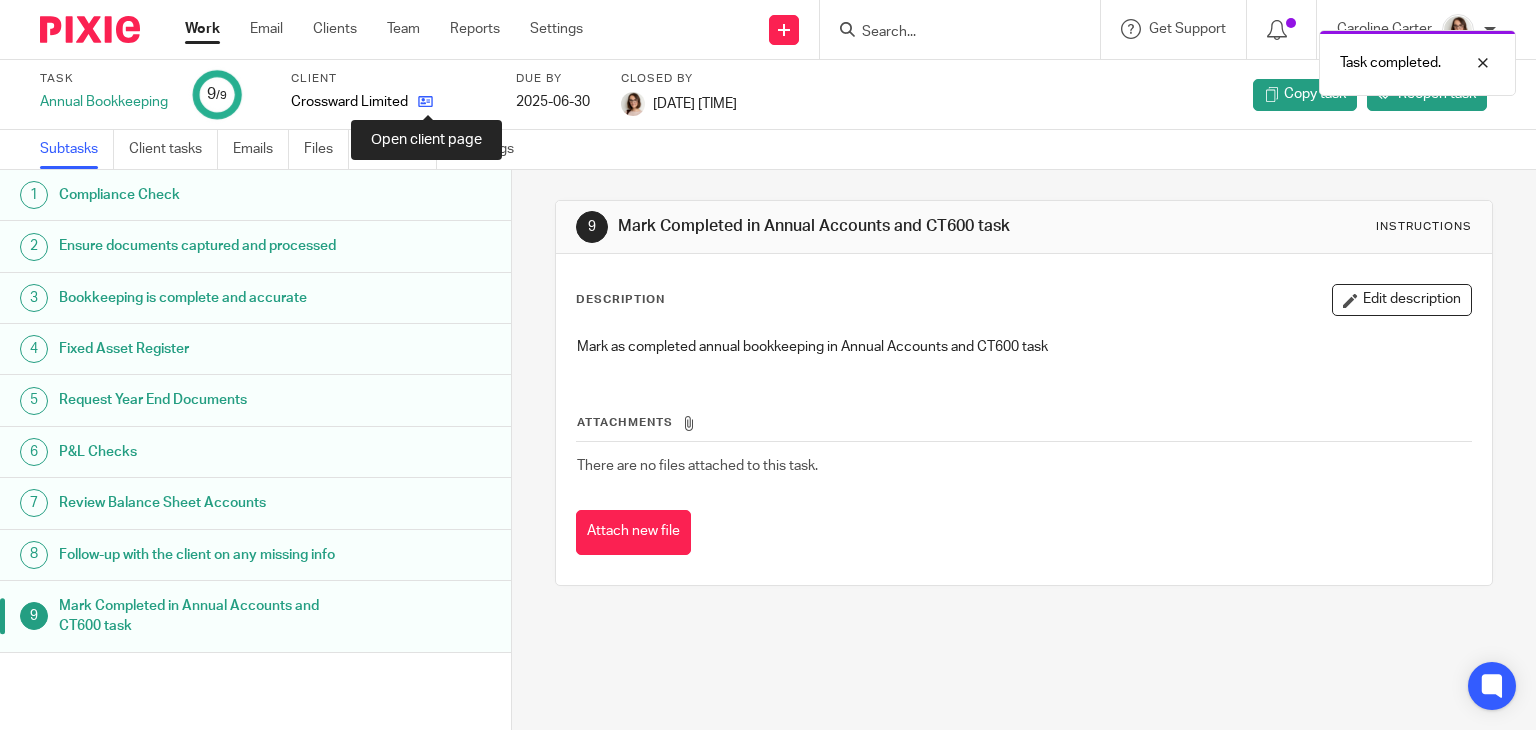 click at bounding box center (425, 101) 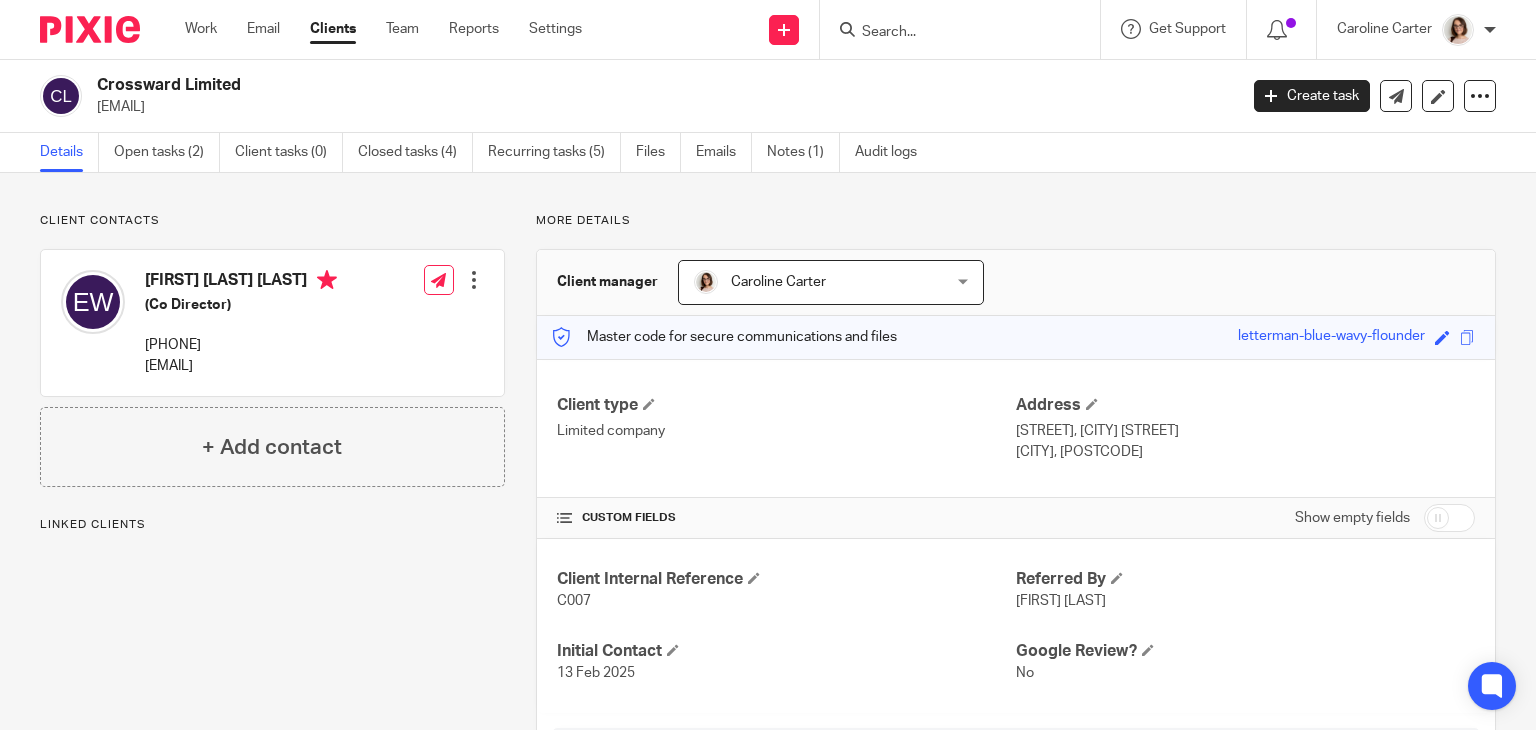 scroll, scrollTop: 0, scrollLeft: 0, axis: both 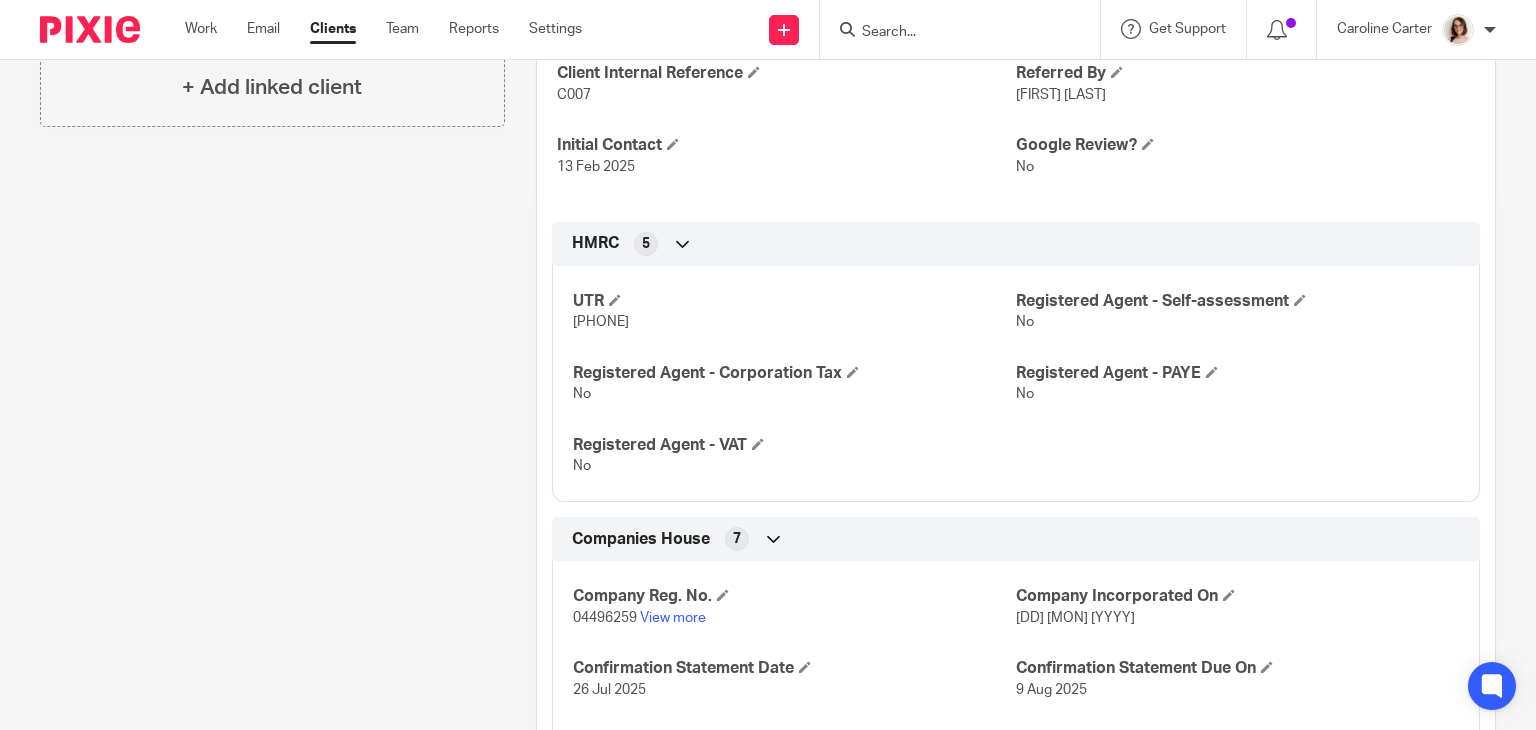 click on "04496259" at bounding box center [605, 618] 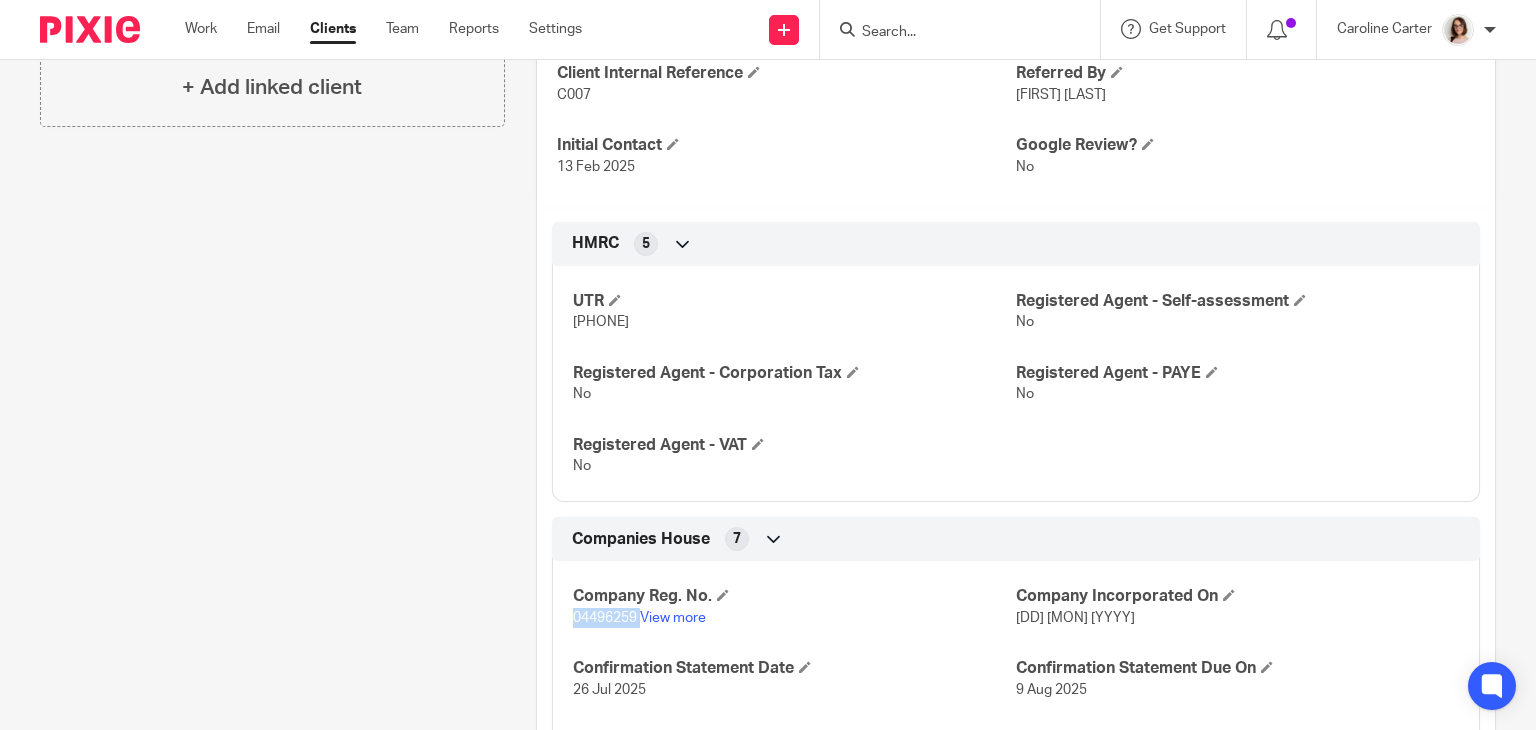 click on "04496259" at bounding box center (605, 618) 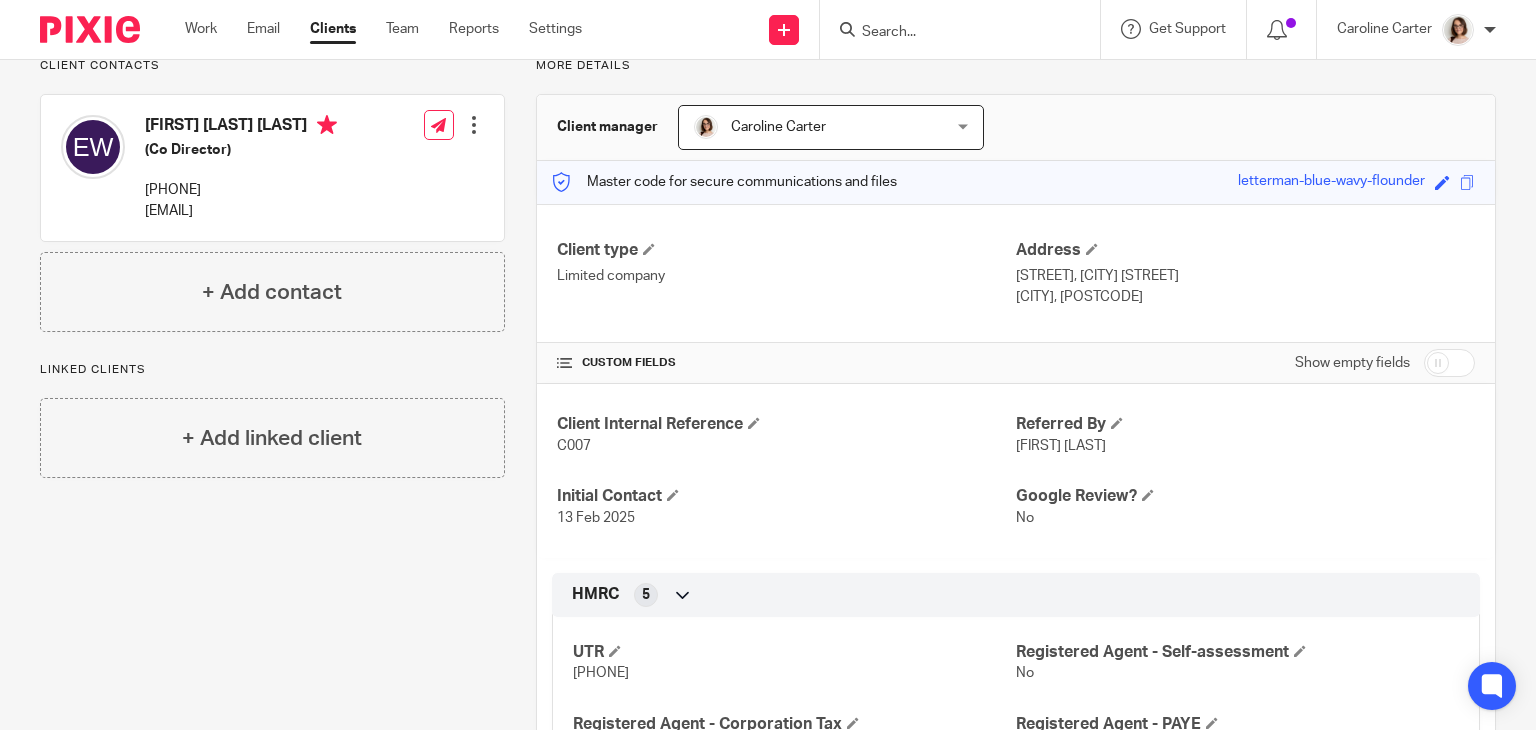 scroll, scrollTop: 154, scrollLeft: 0, axis: vertical 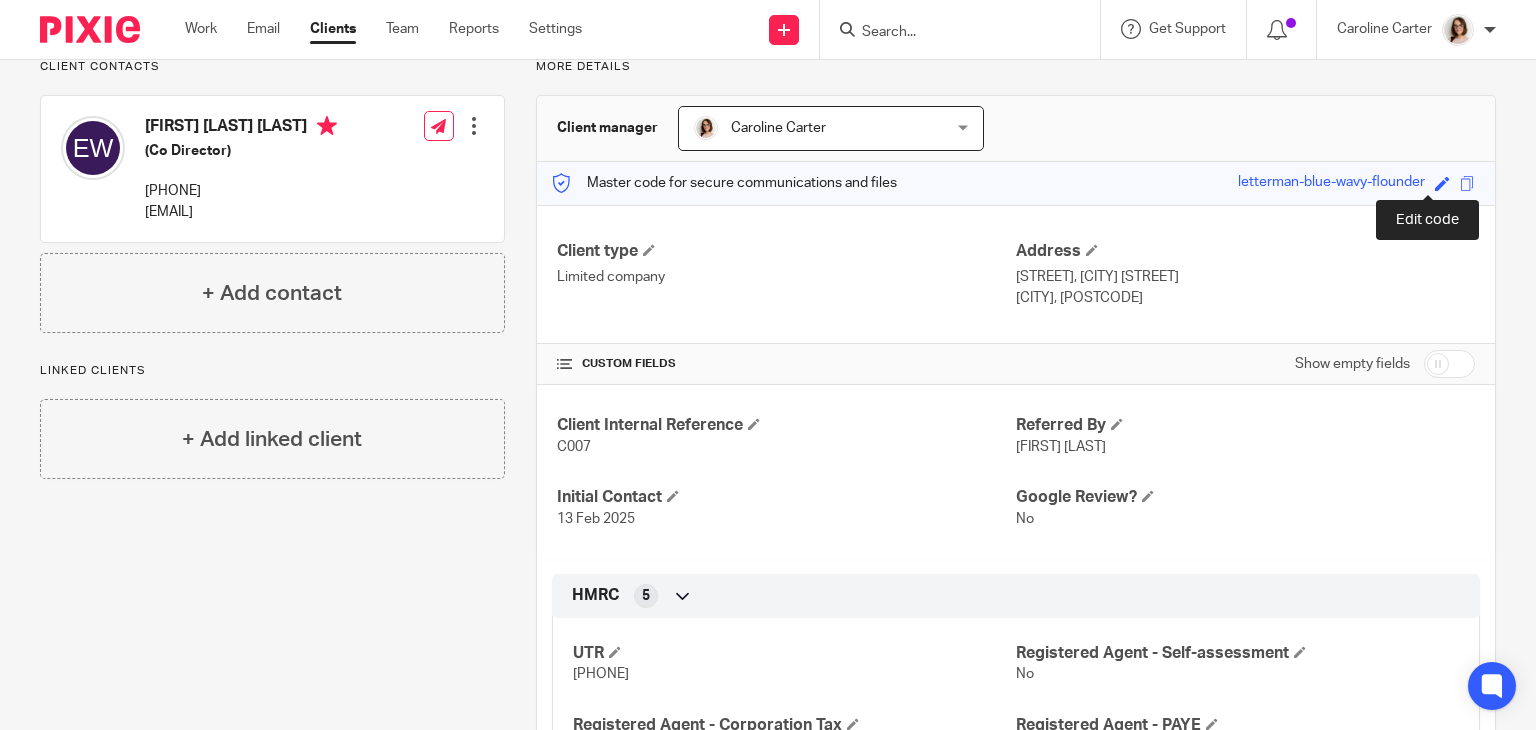 click at bounding box center (1442, 183) 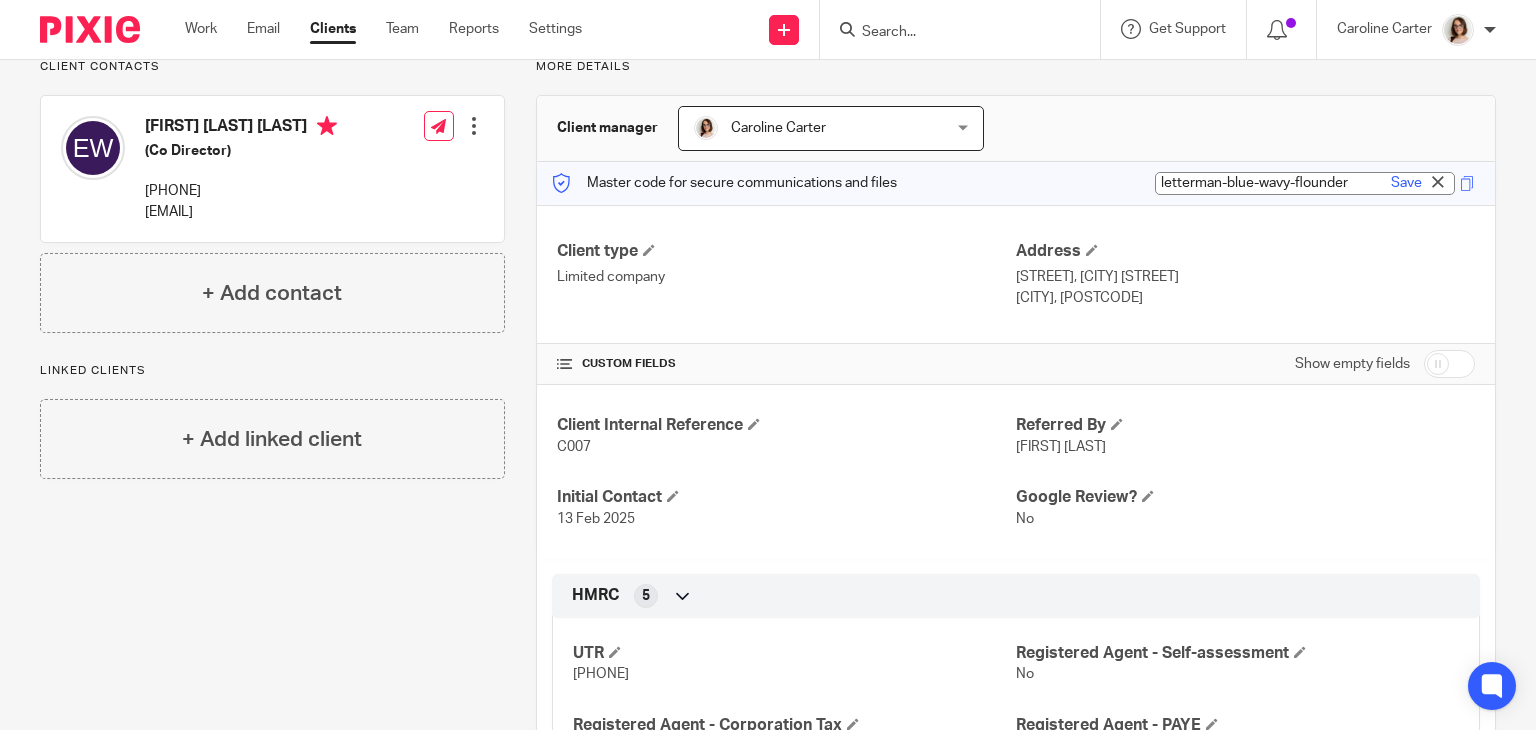 paste on "04496259" 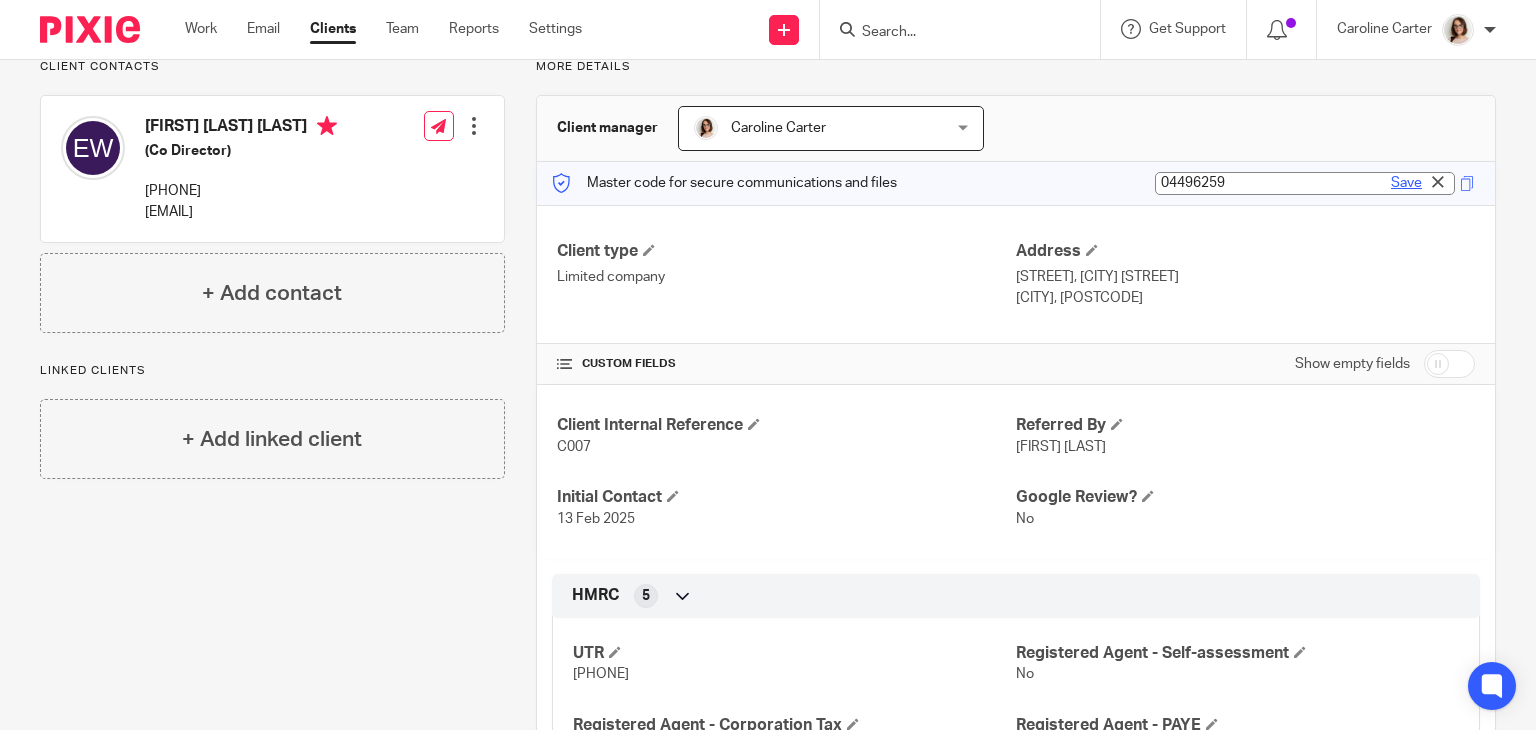 type on "04496259" 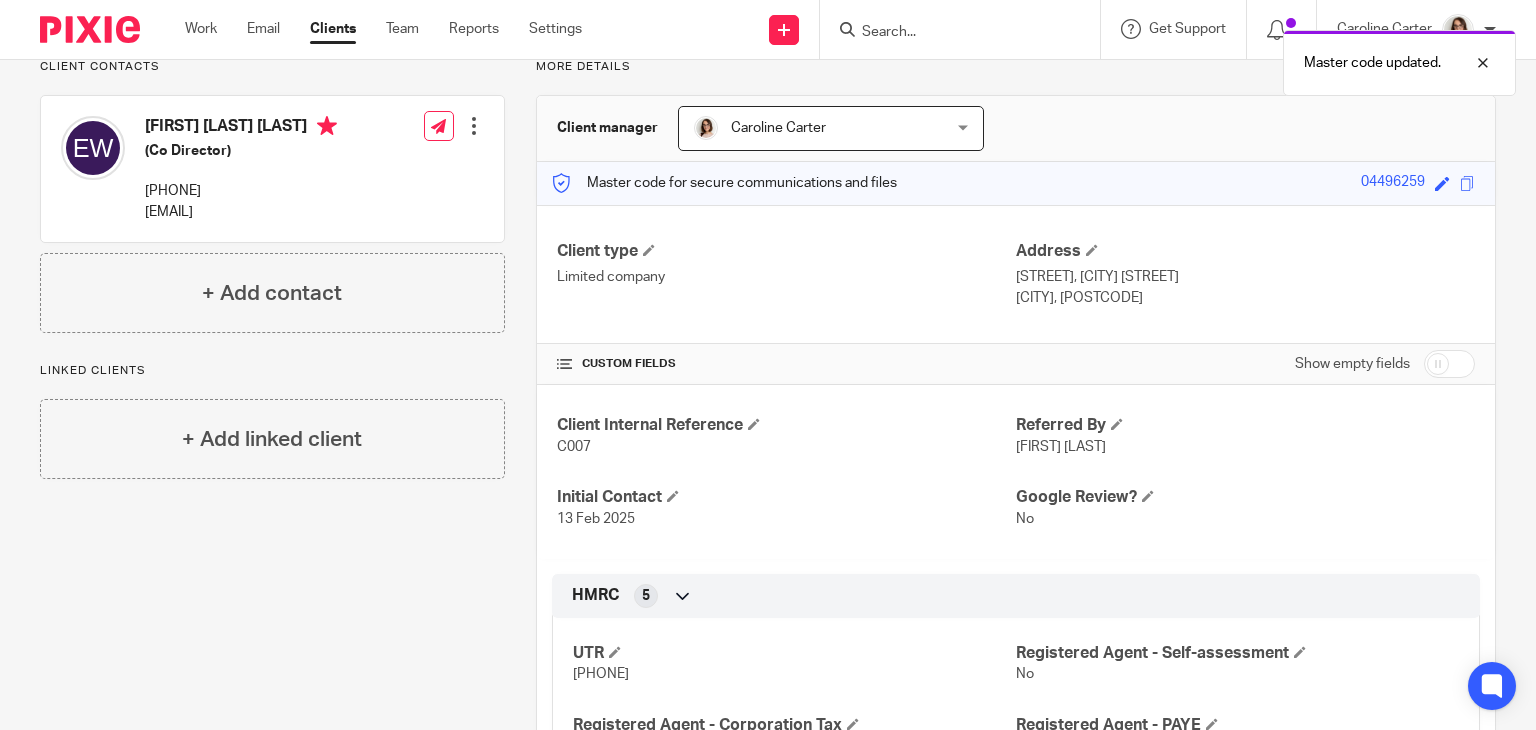 scroll, scrollTop: 0, scrollLeft: 0, axis: both 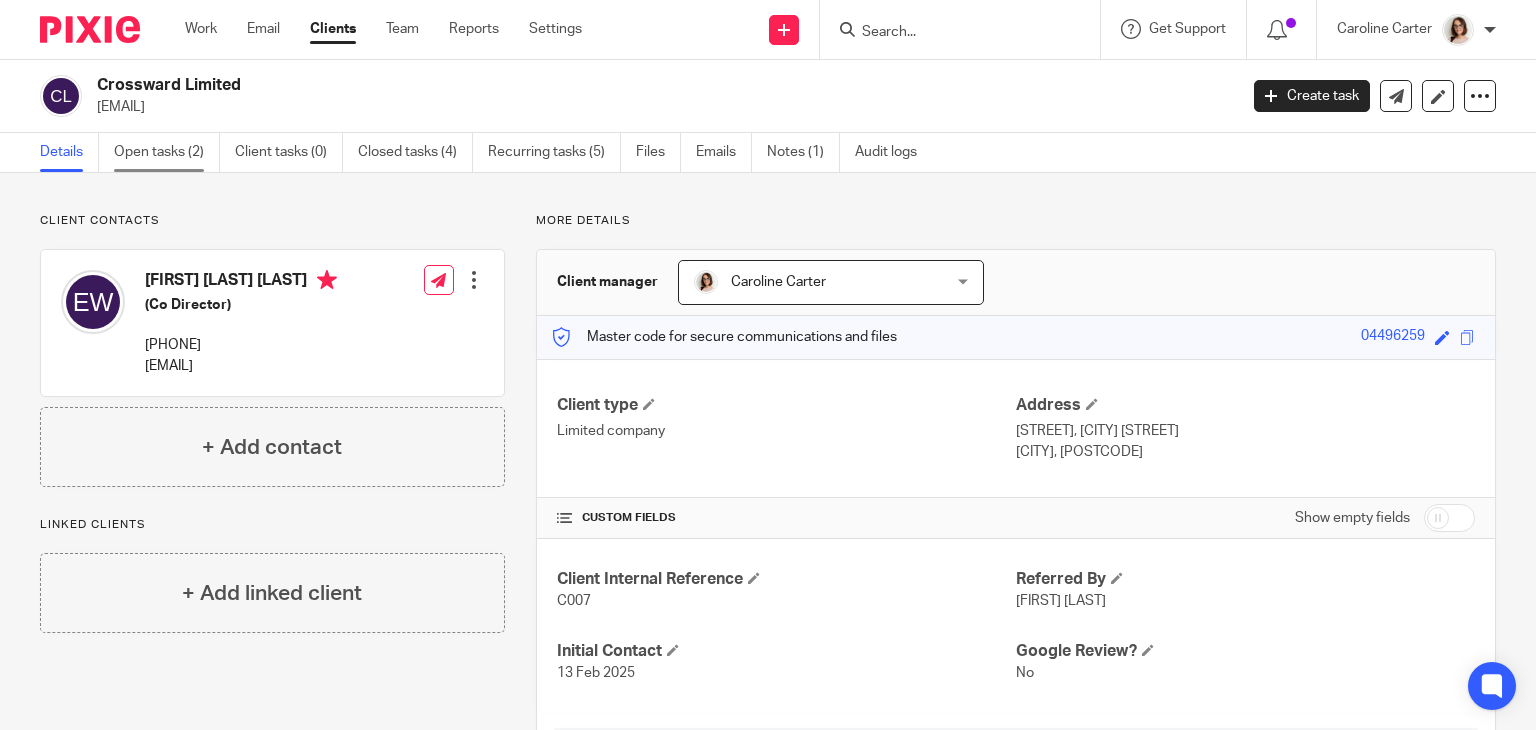 click on "Open tasks (2)" at bounding box center [167, 152] 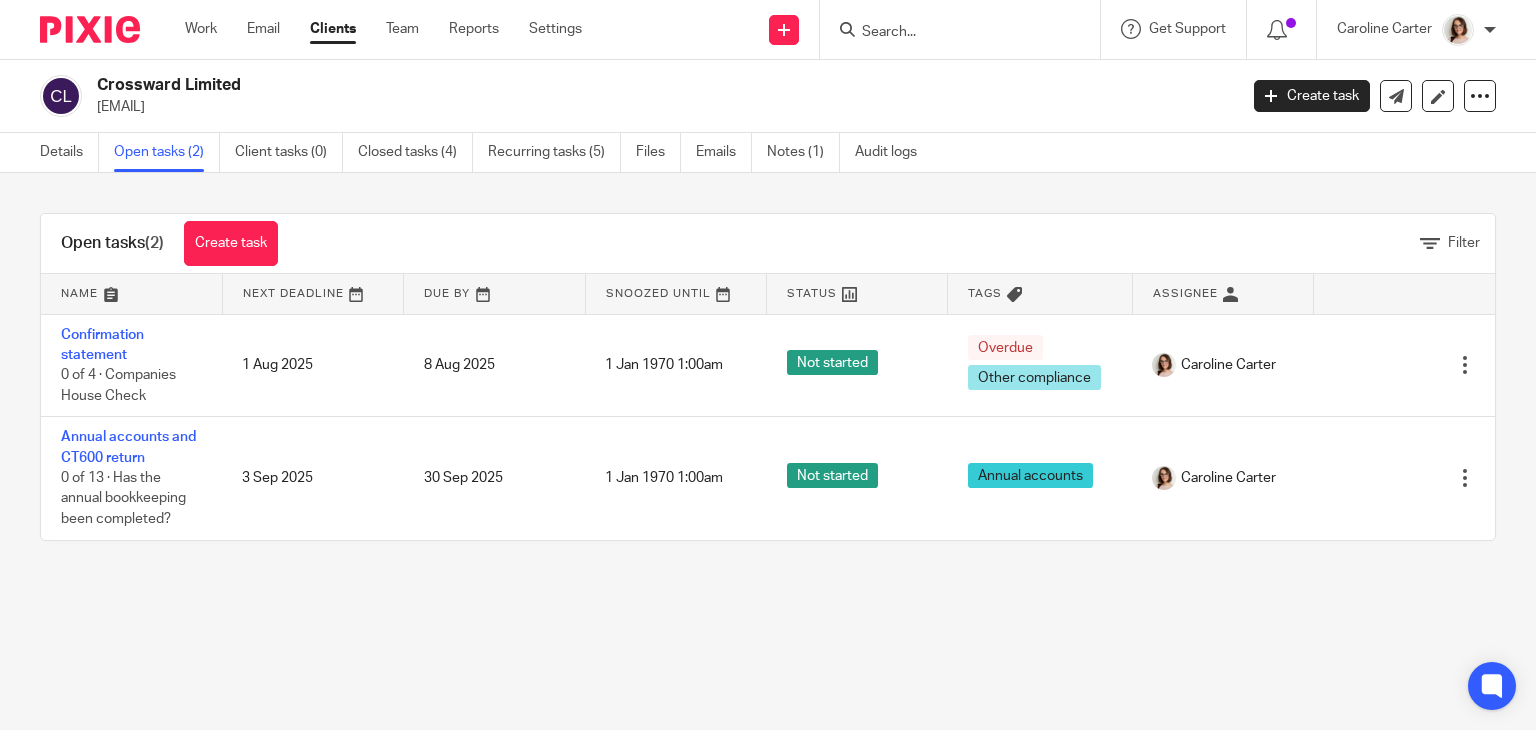 scroll, scrollTop: 0, scrollLeft: 0, axis: both 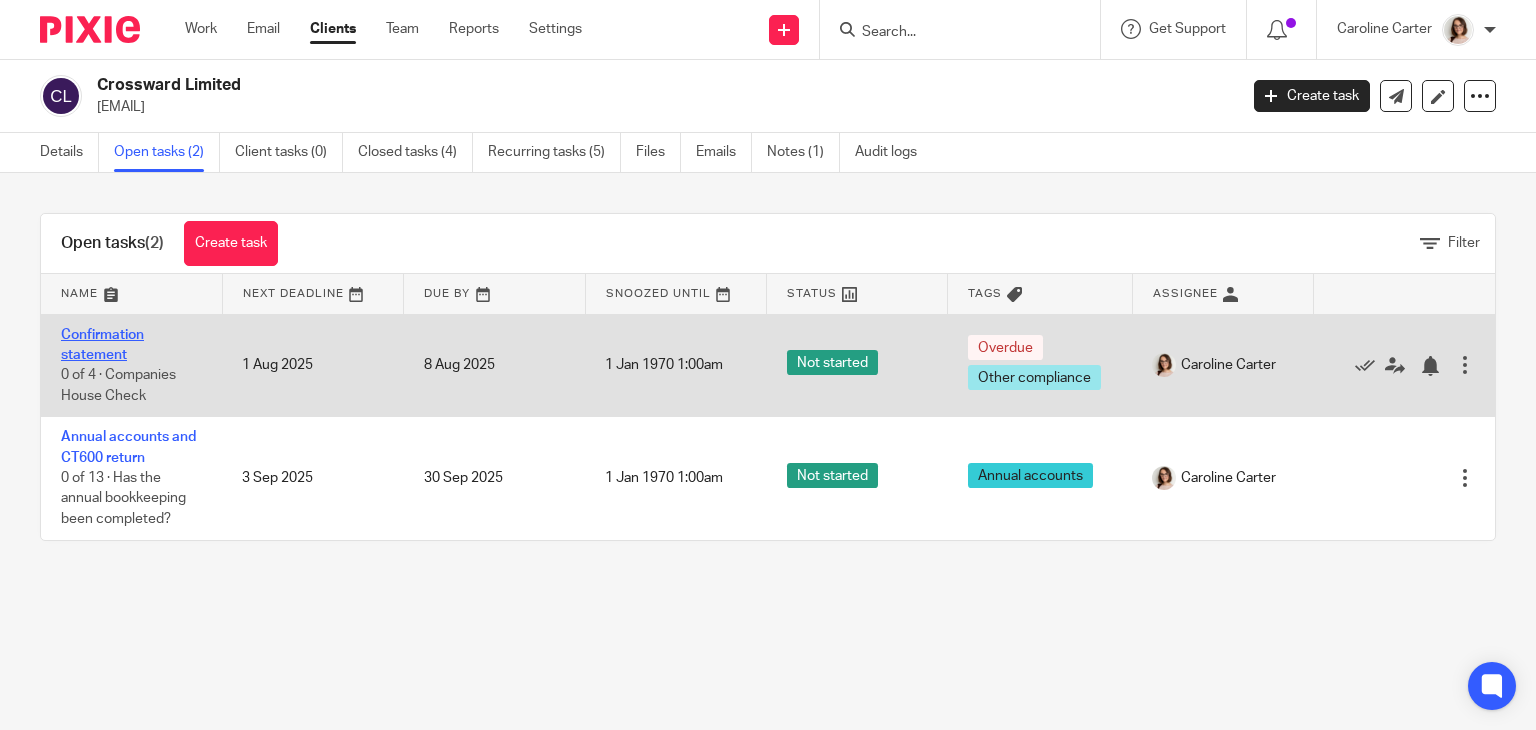 click on "Confirmation statement" at bounding box center [102, 345] 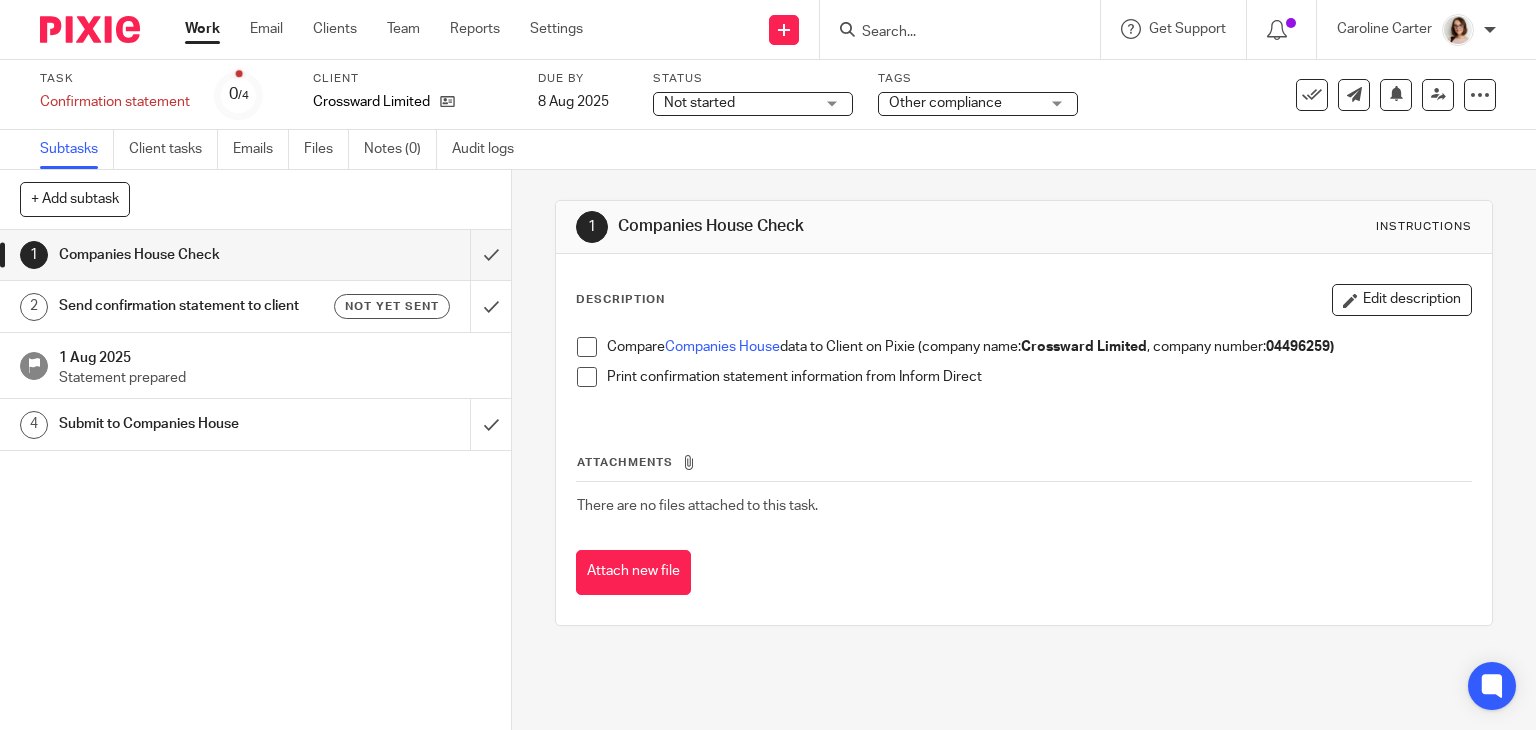 scroll, scrollTop: 0, scrollLeft: 0, axis: both 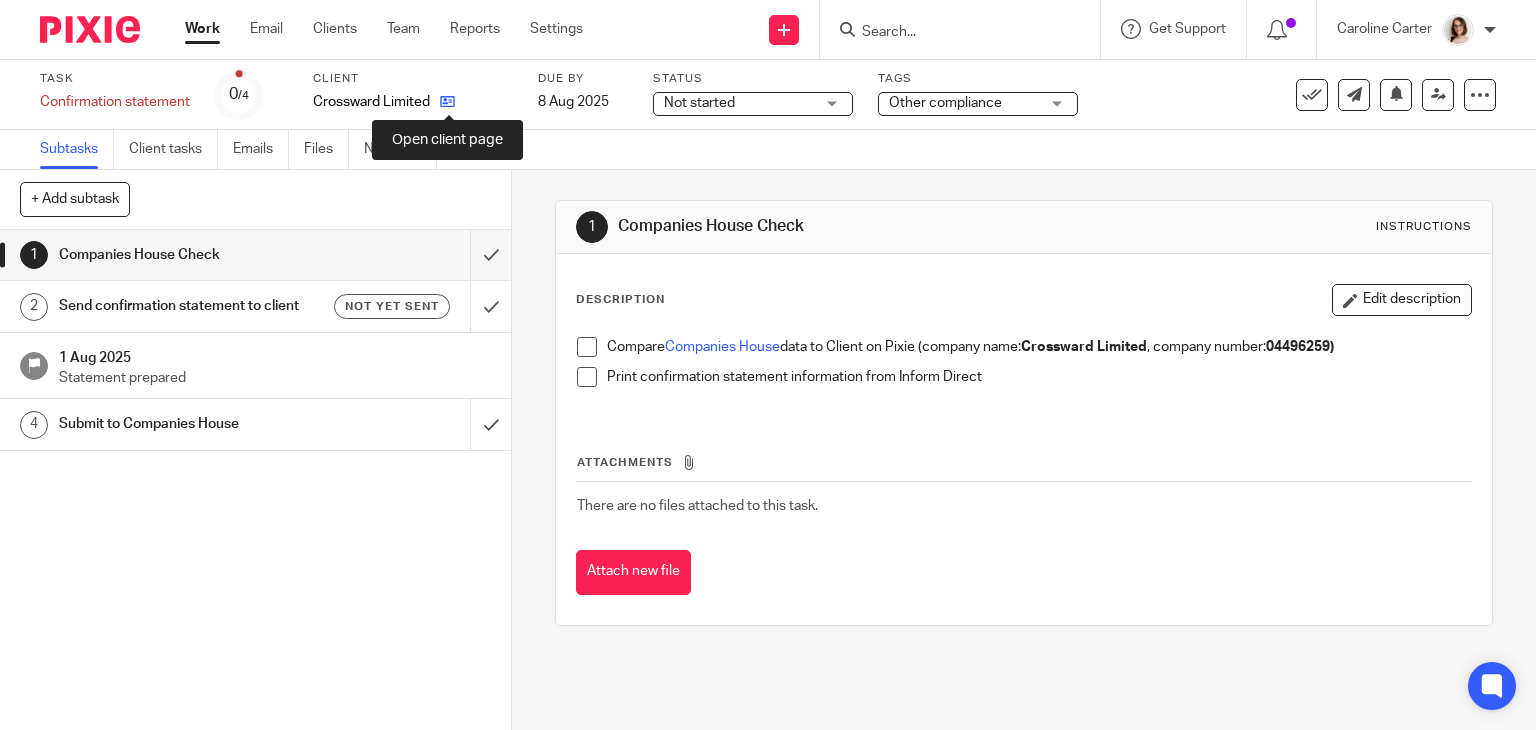 click at bounding box center (447, 101) 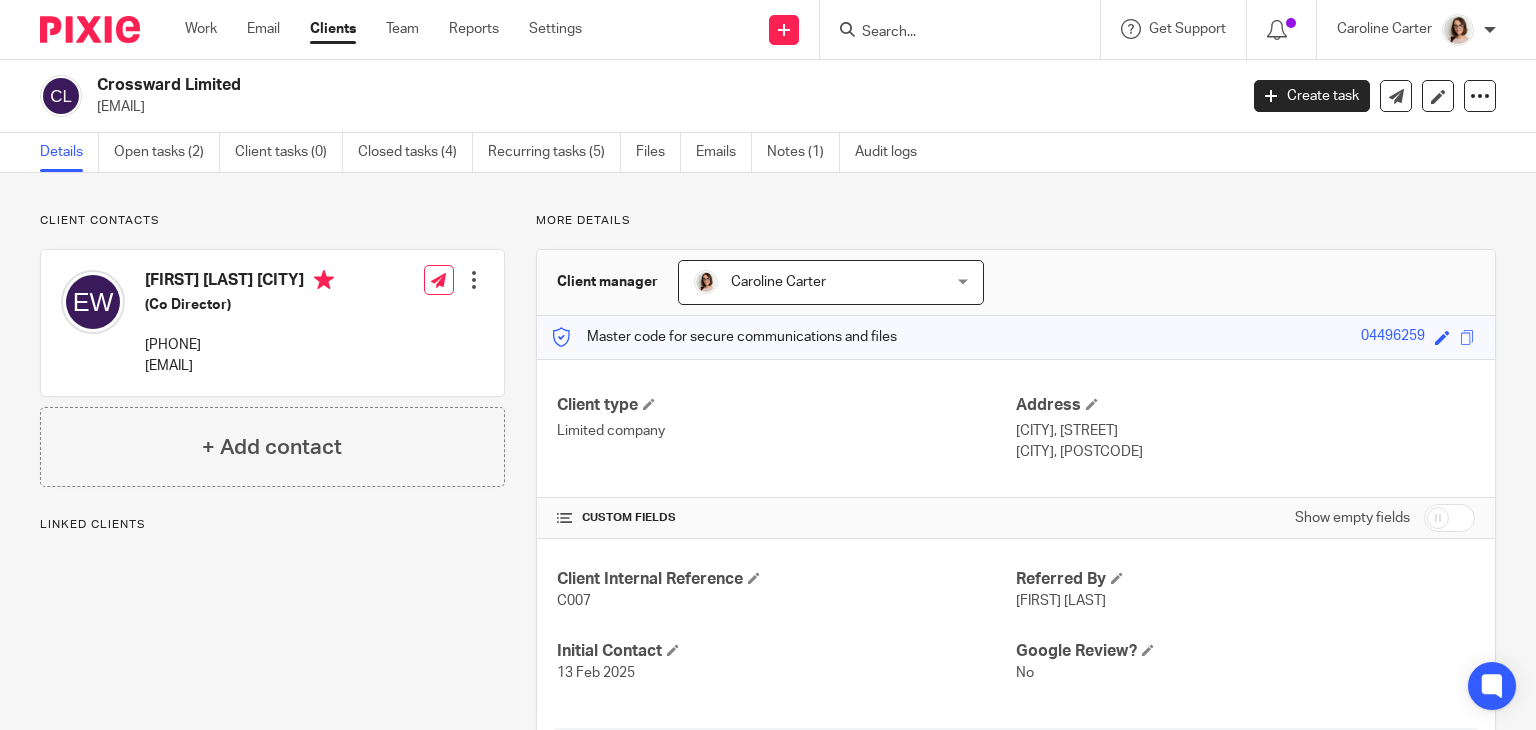 scroll, scrollTop: 0, scrollLeft: 0, axis: both 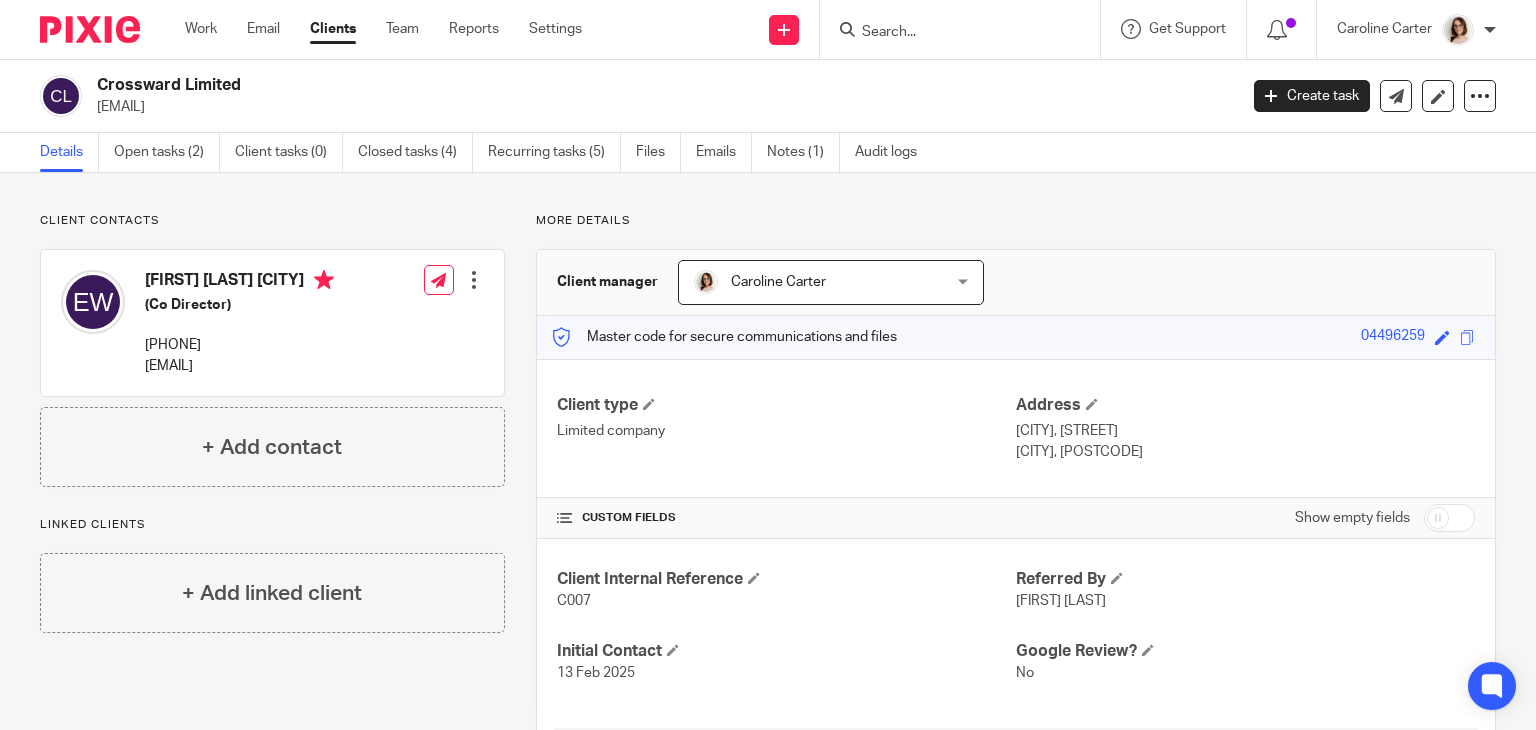 drag, startPoint x: 252, startPoint y: 112, endPoint x: 92, endPoint y: 108, distance: 160.04999 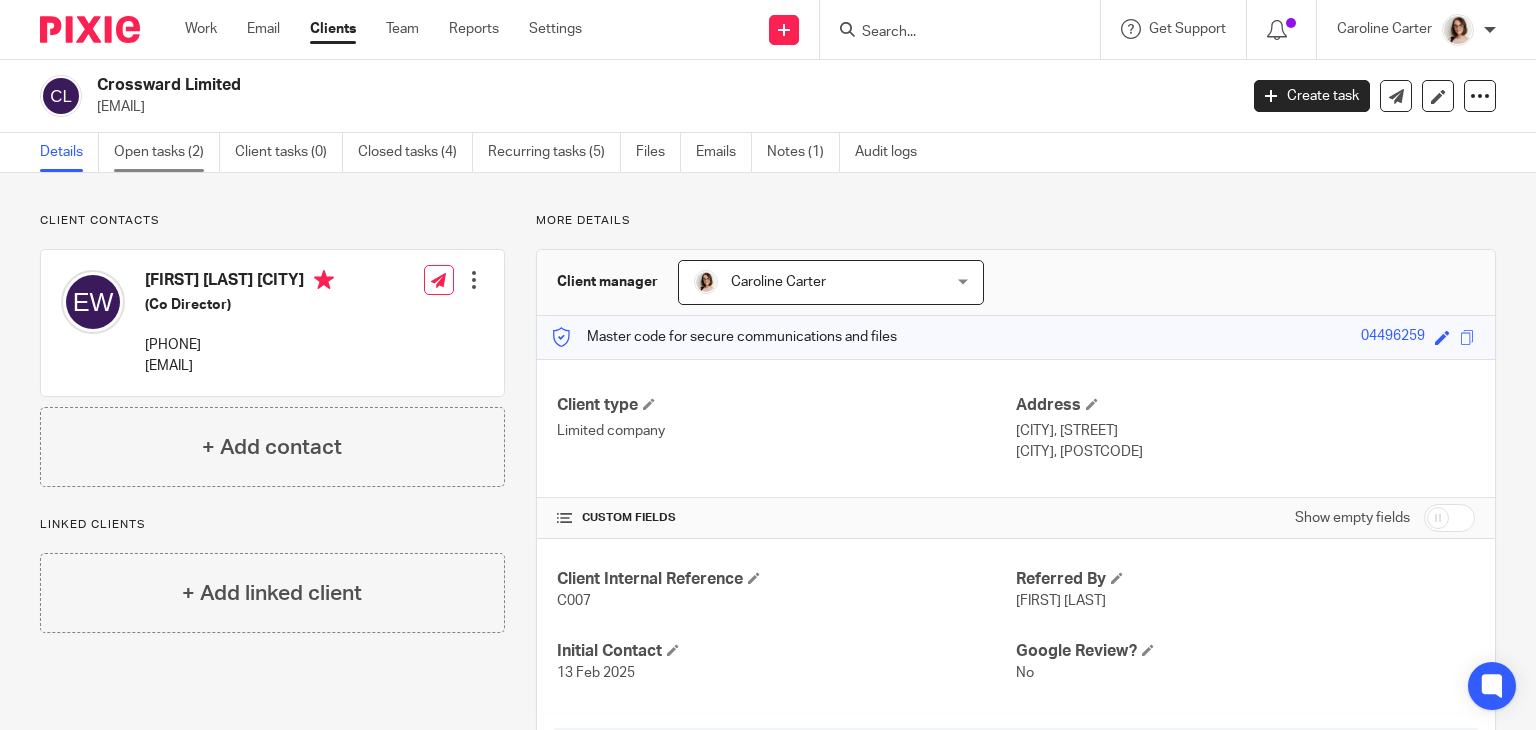 click on "Open tasks (2)" at bounding box center (167, 152) 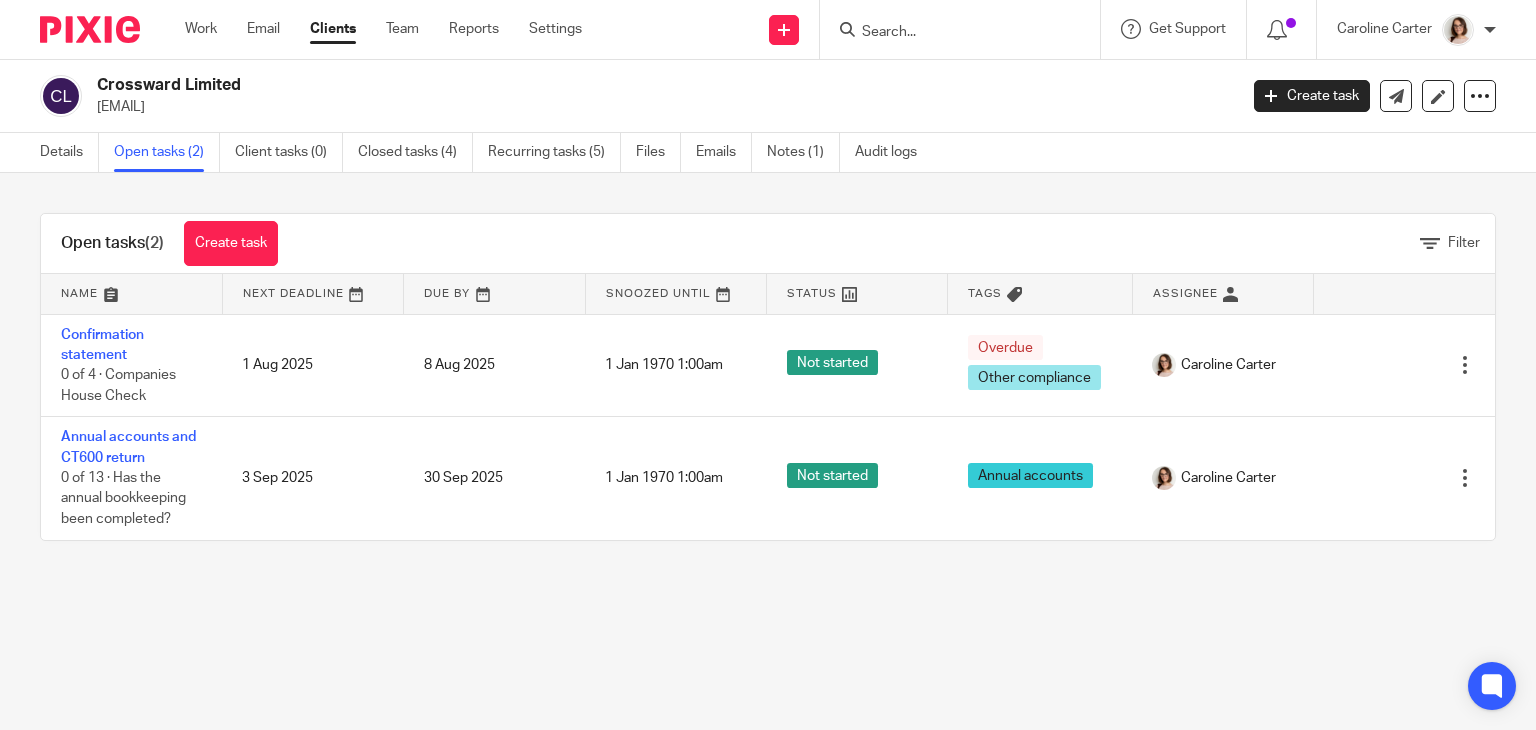 scroll, scrollTop: 0, scrollLeft: 0, axis: both 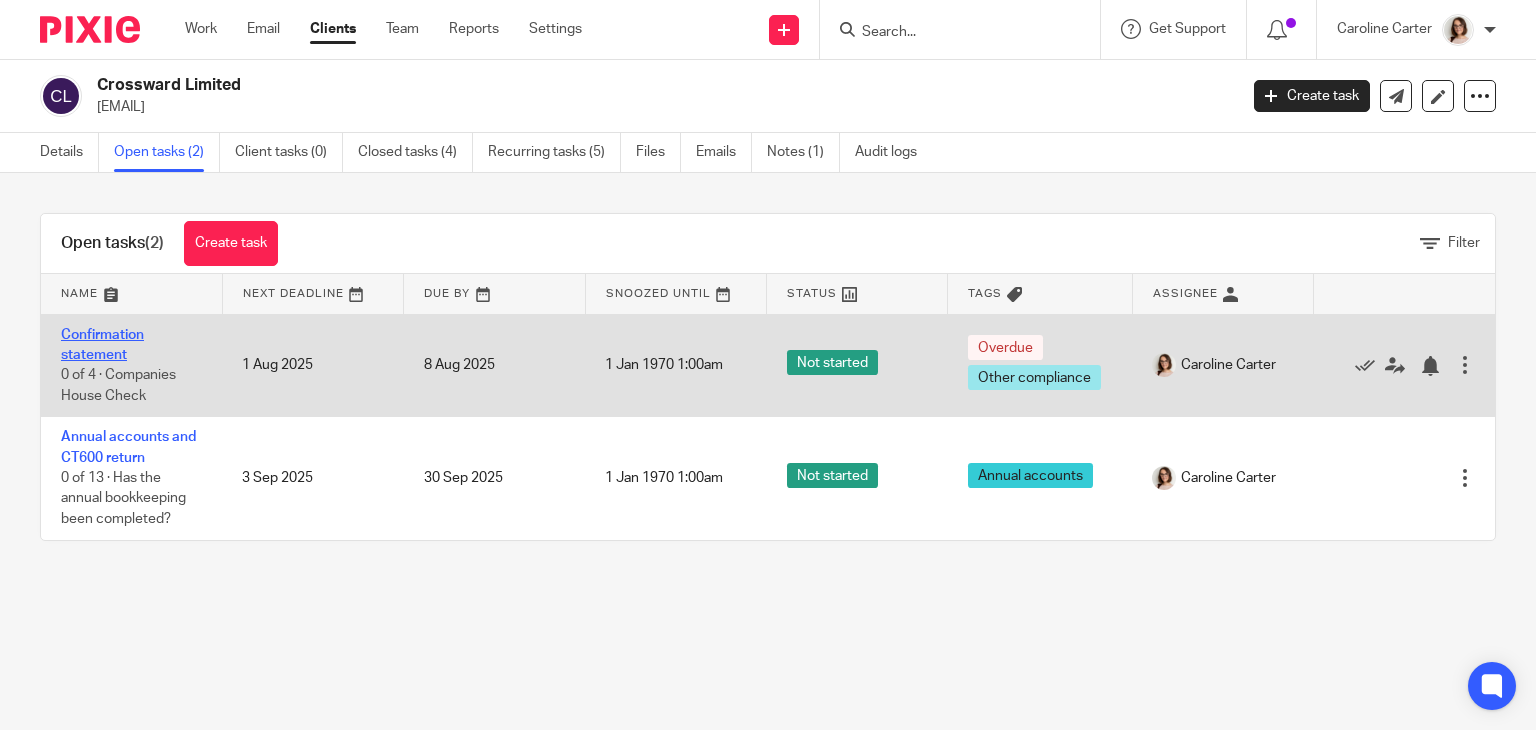 click on "Confirmation statement" at bounding box center [102, 345] 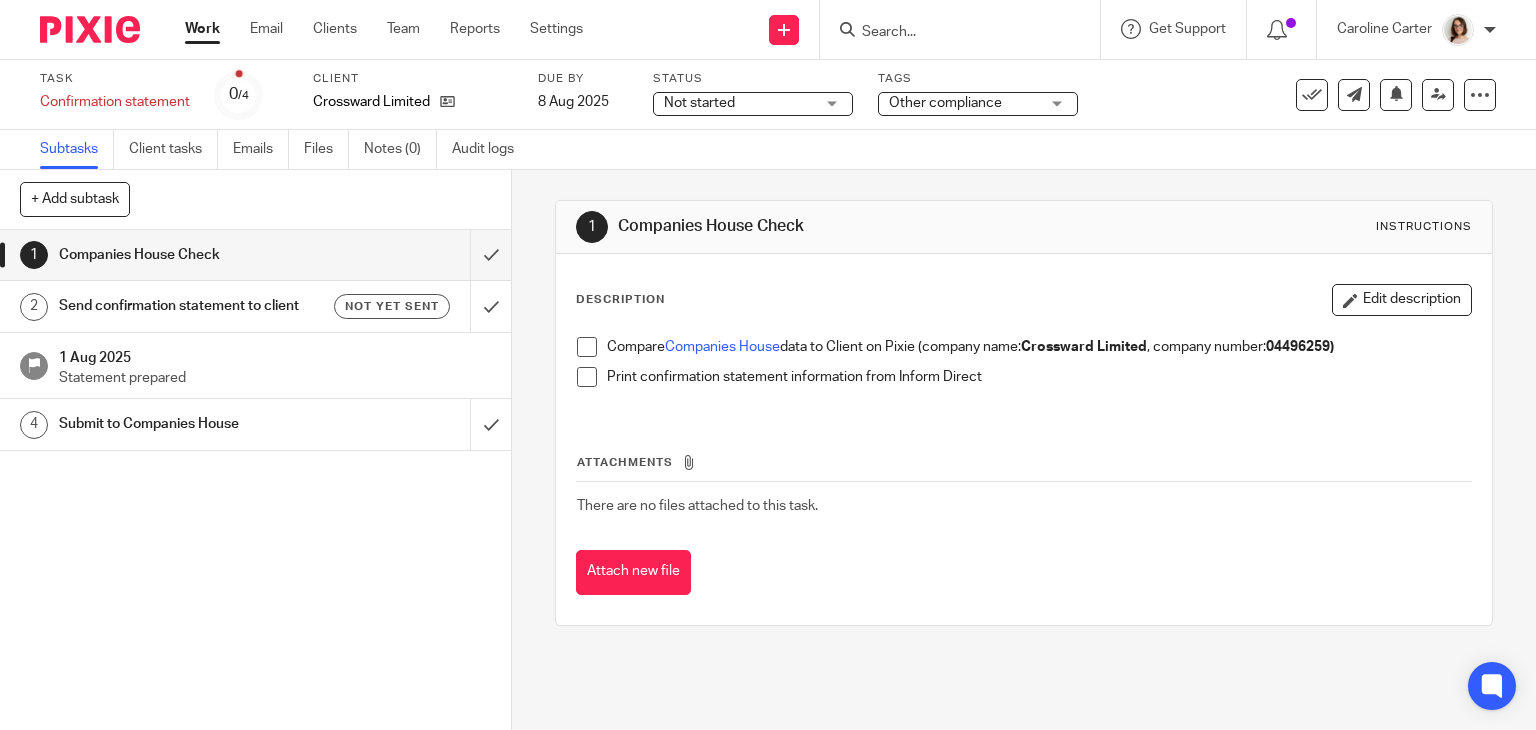 scroll, scrollTop: 0, scrollLeft: 0, axis: both 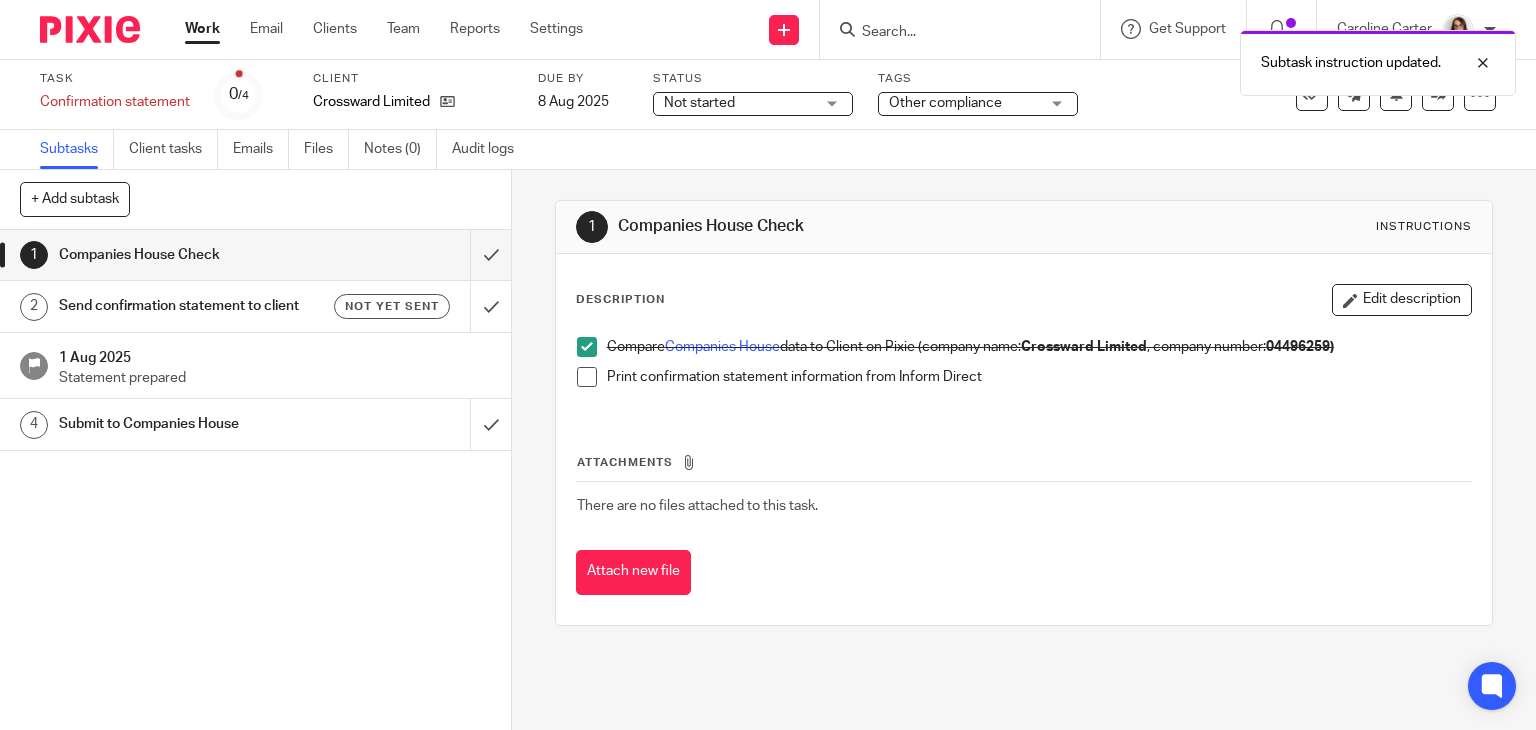 click at bounding box center [587, 377] 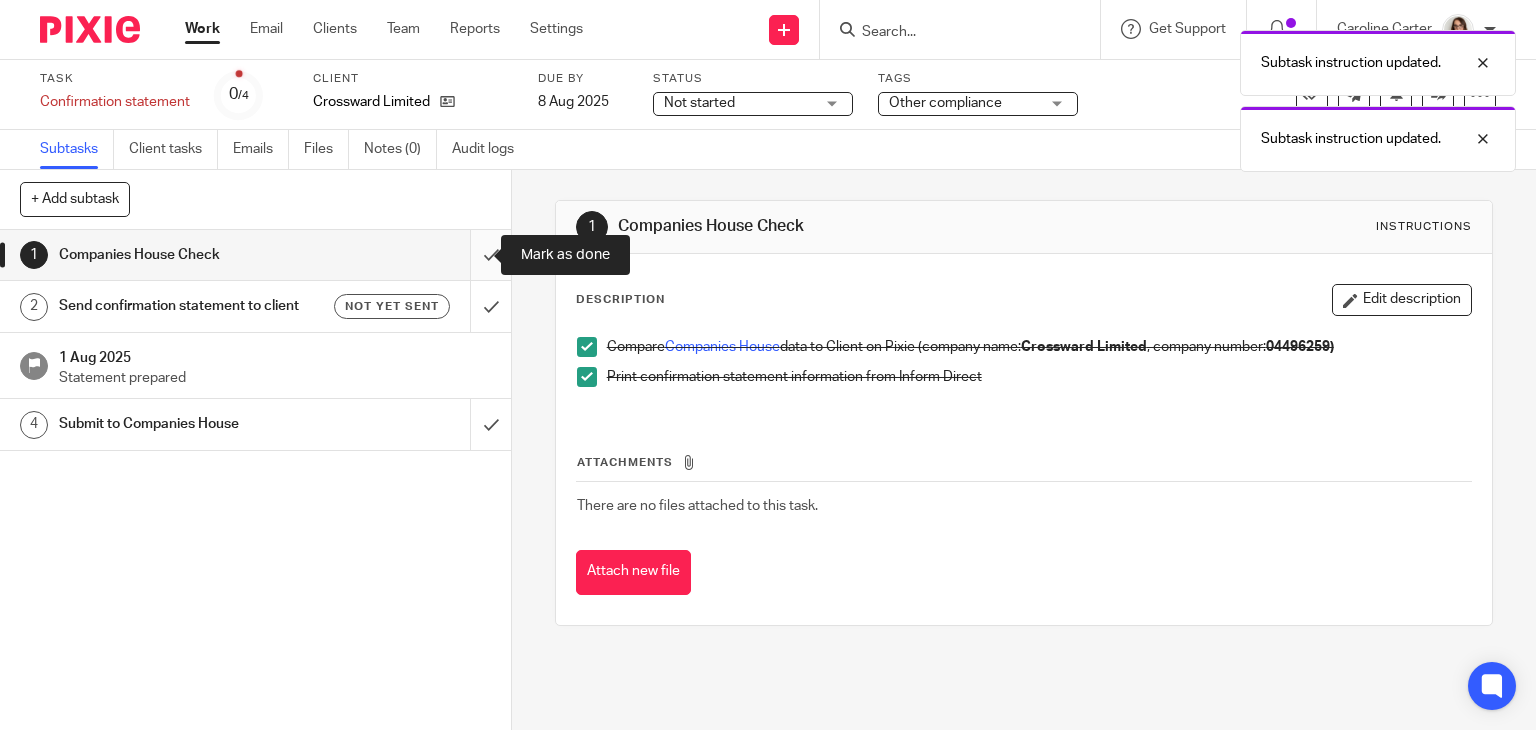click at bounding box center (255, 255) 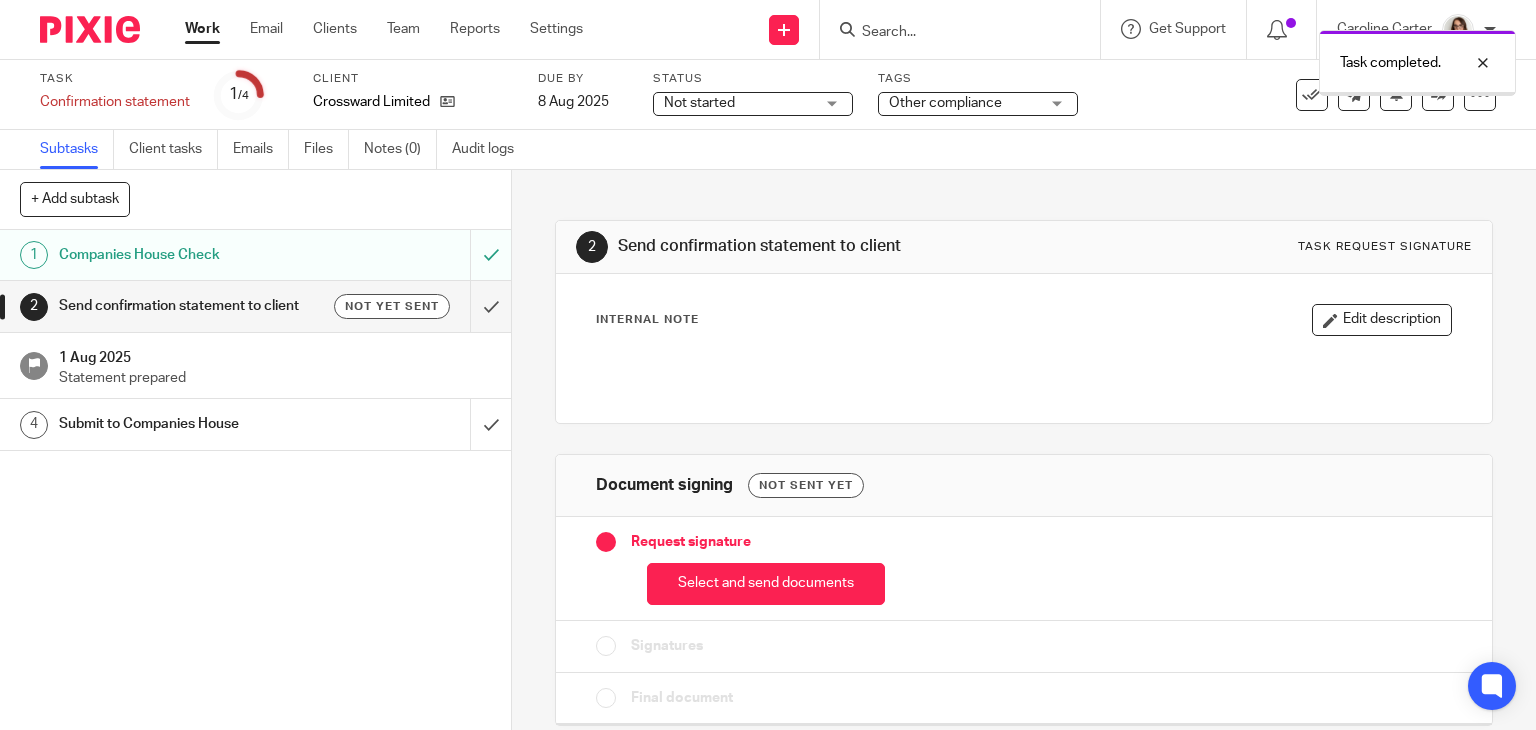 scroll, scrollTop: 0, scrollLeft: 0, axis: both 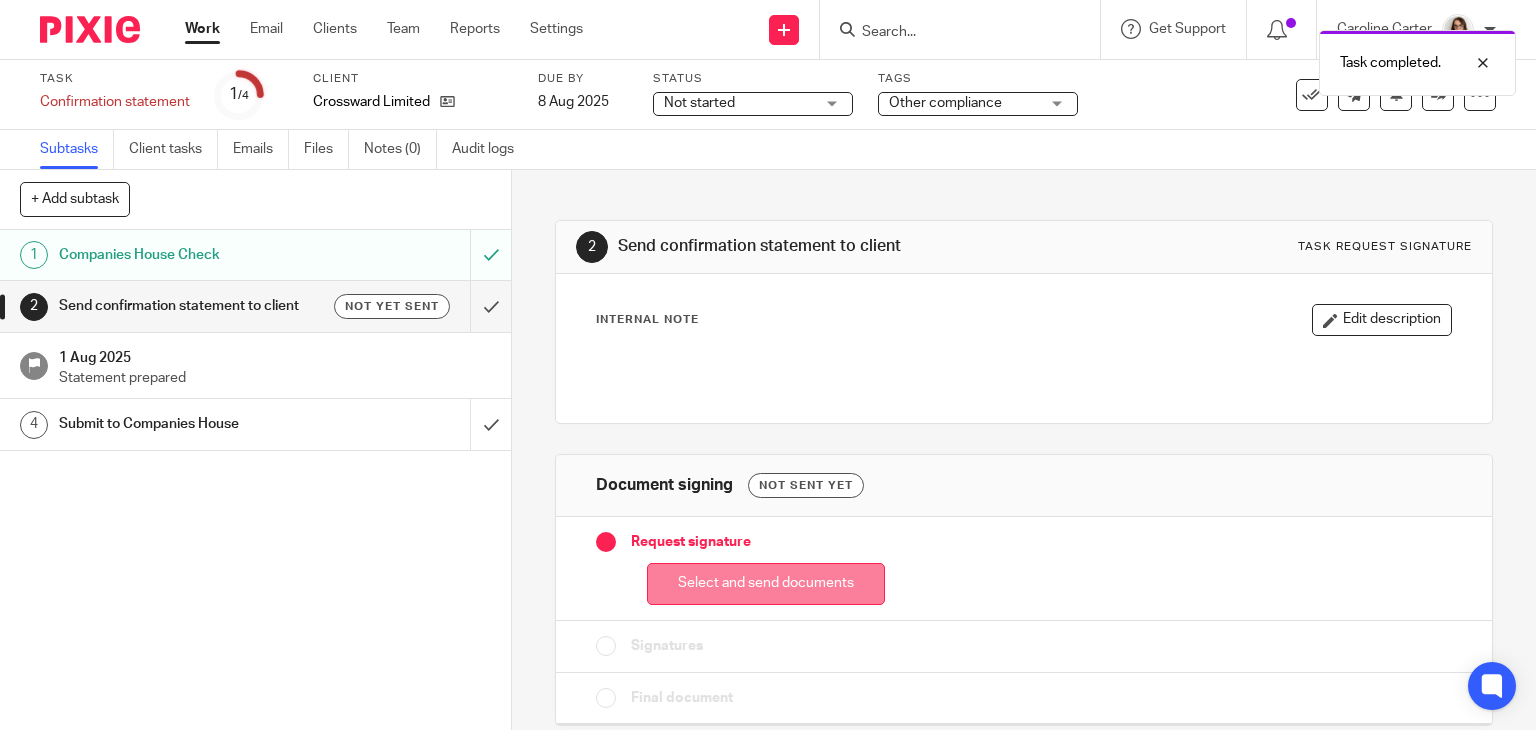 click on "Select and send documents" at bounding box center [766, 584] 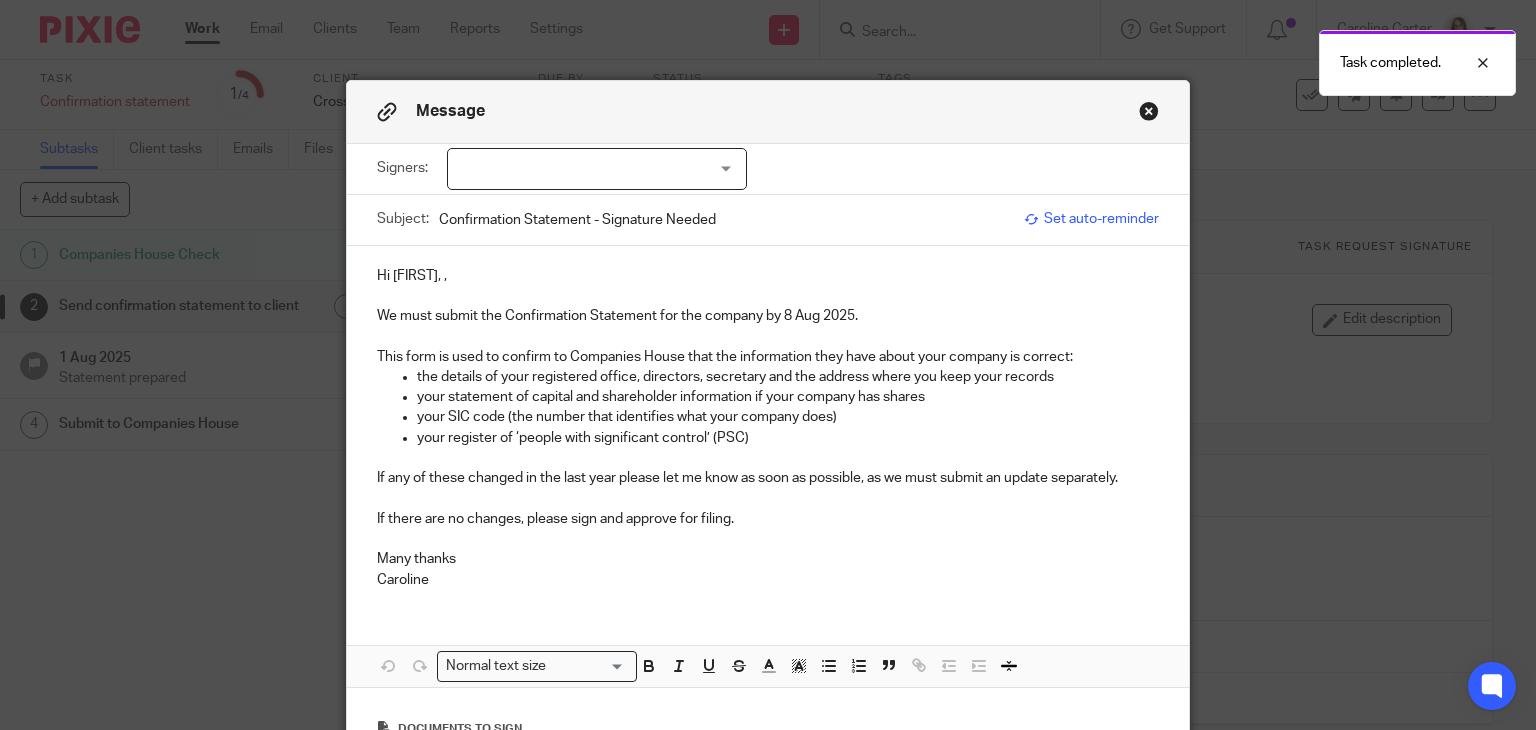 click at bounding box center [597, 169] 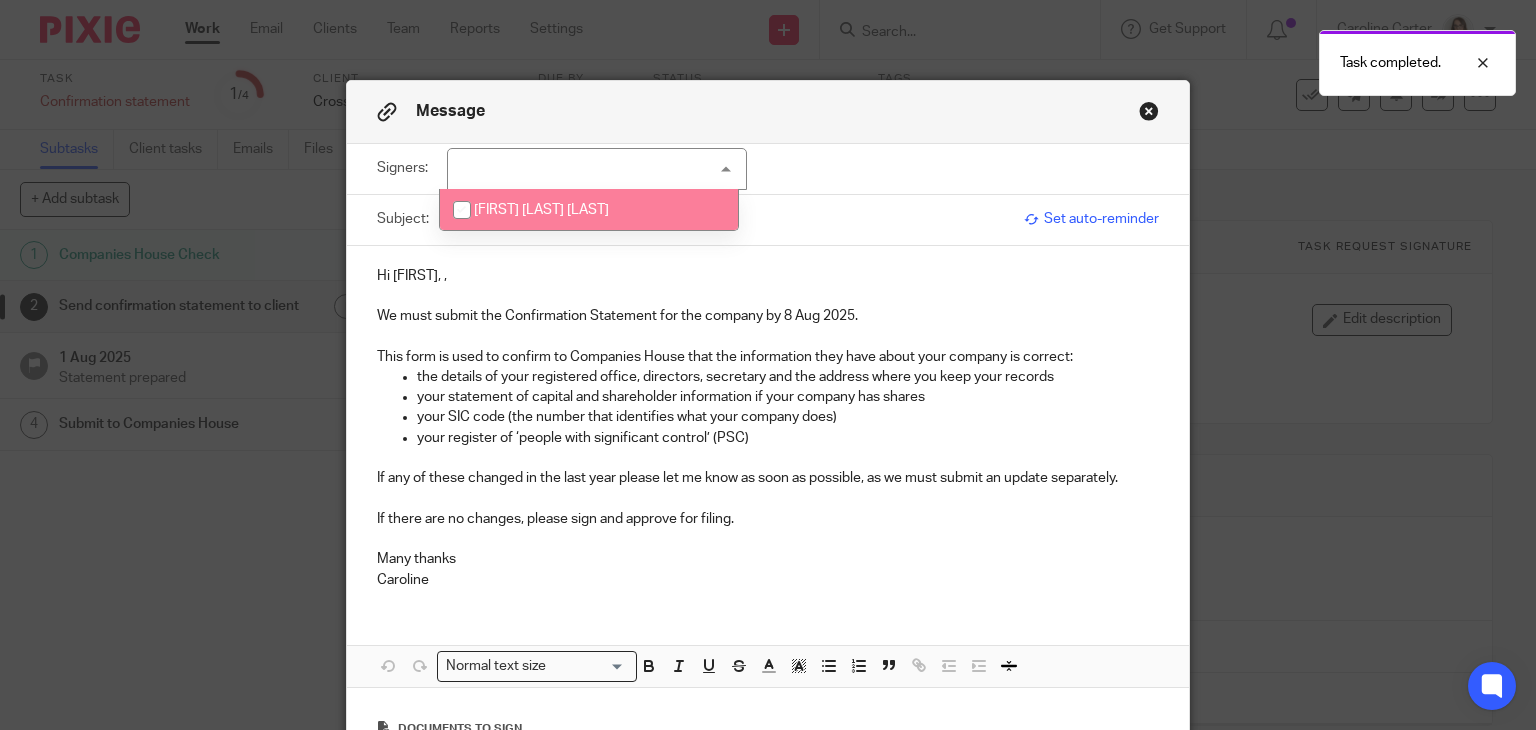 click at bounding box center [462, 210] 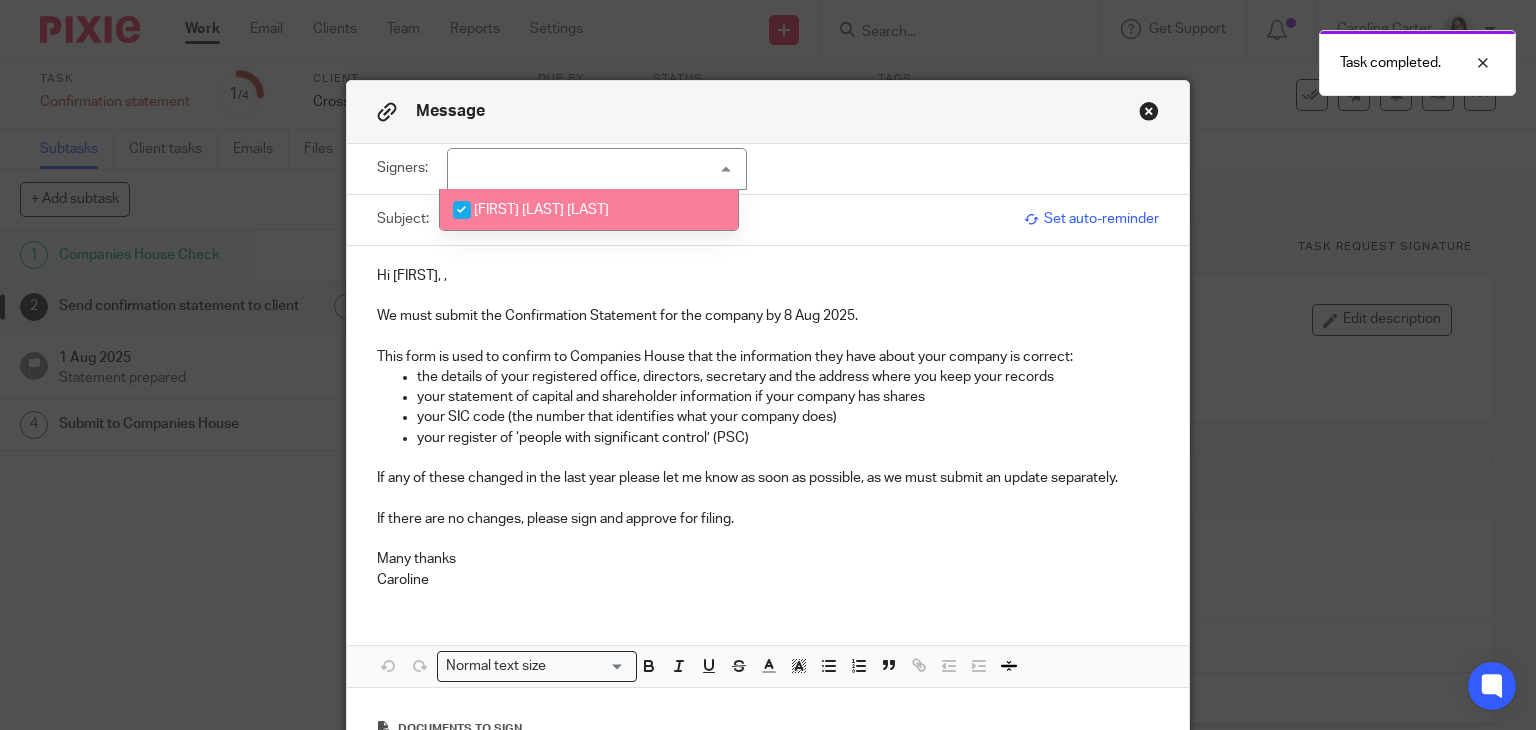 checkbox on "true" 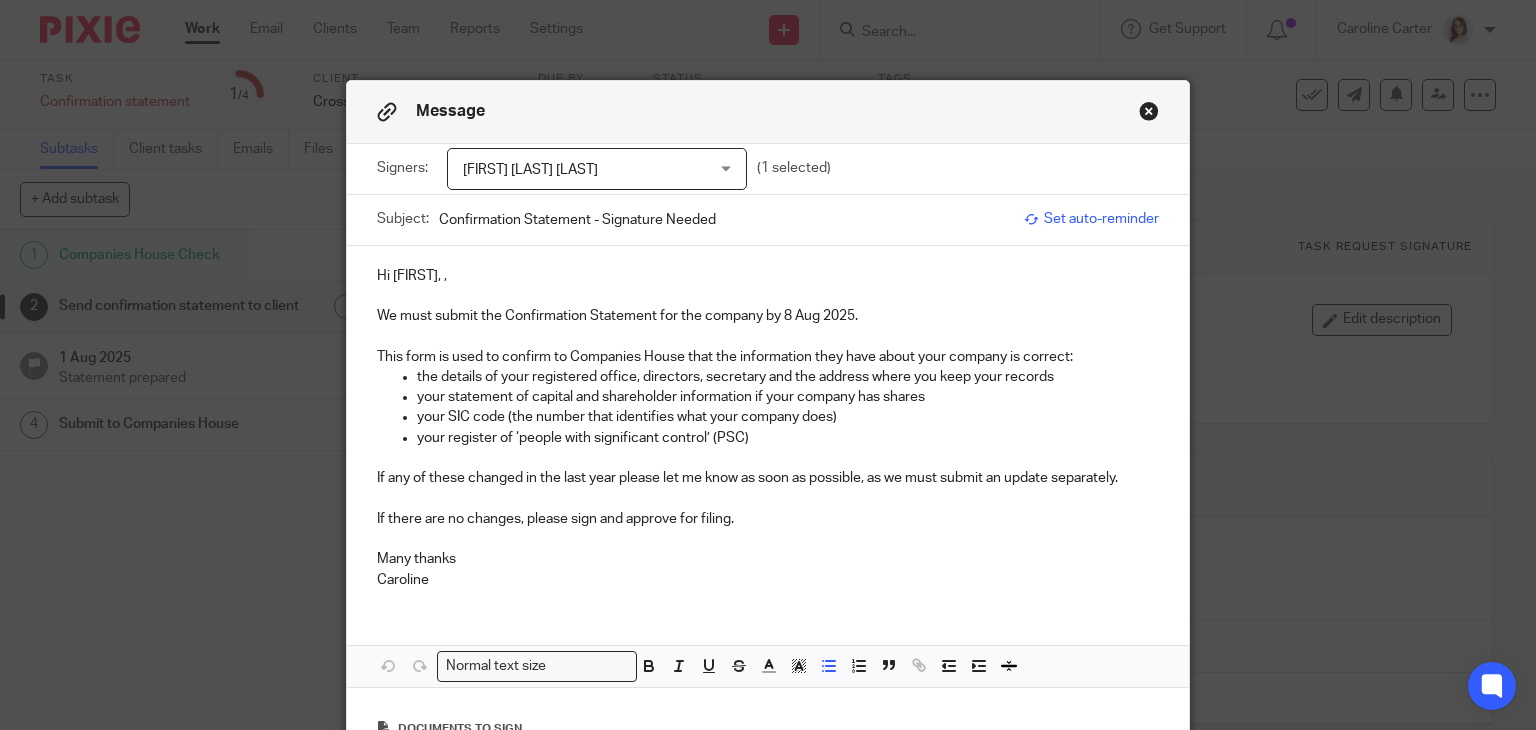 click on "your register of ‘people with significant control’ (PSC)" at bounding box center [788, 438] 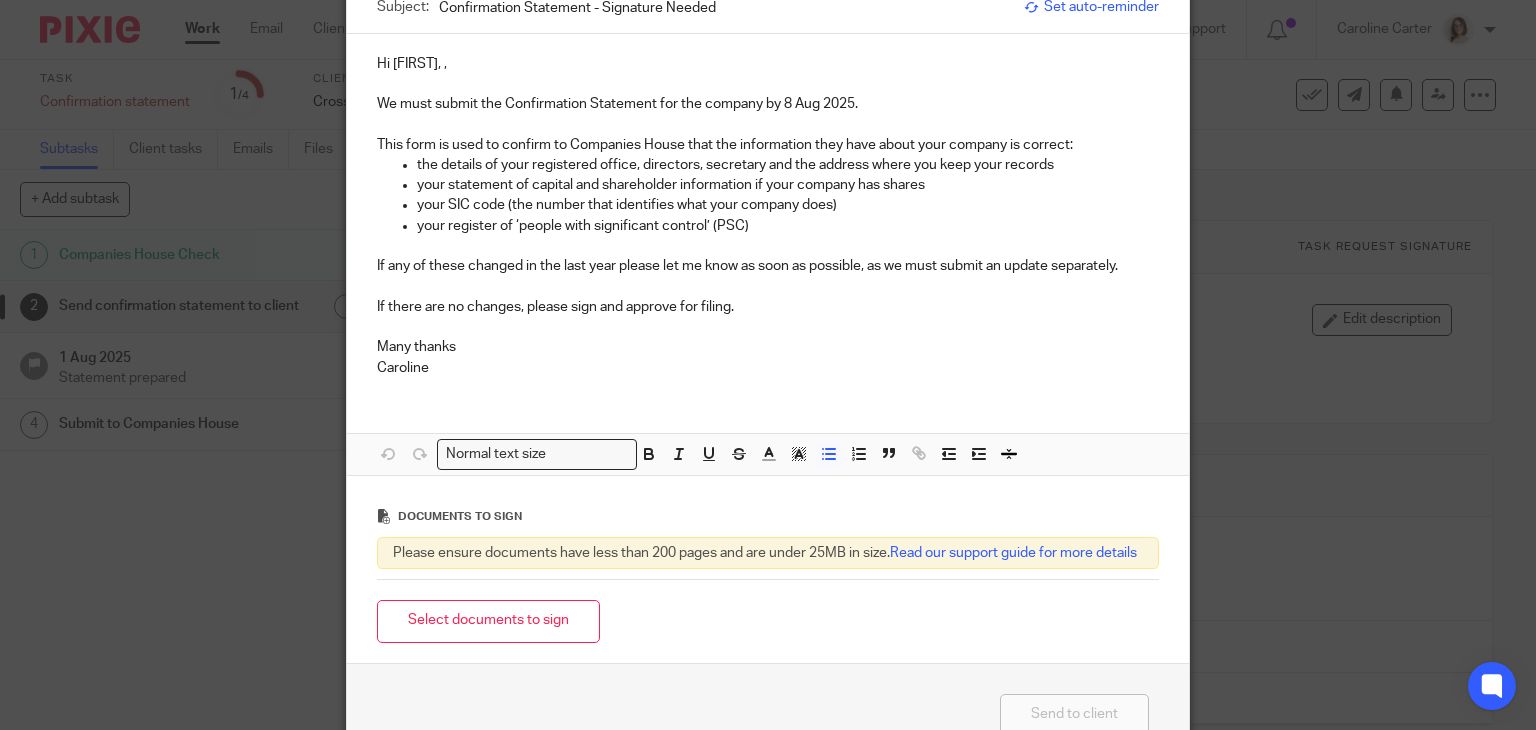 scroll, scrollTop: 215, scrollLeft: 0, axis: vertical 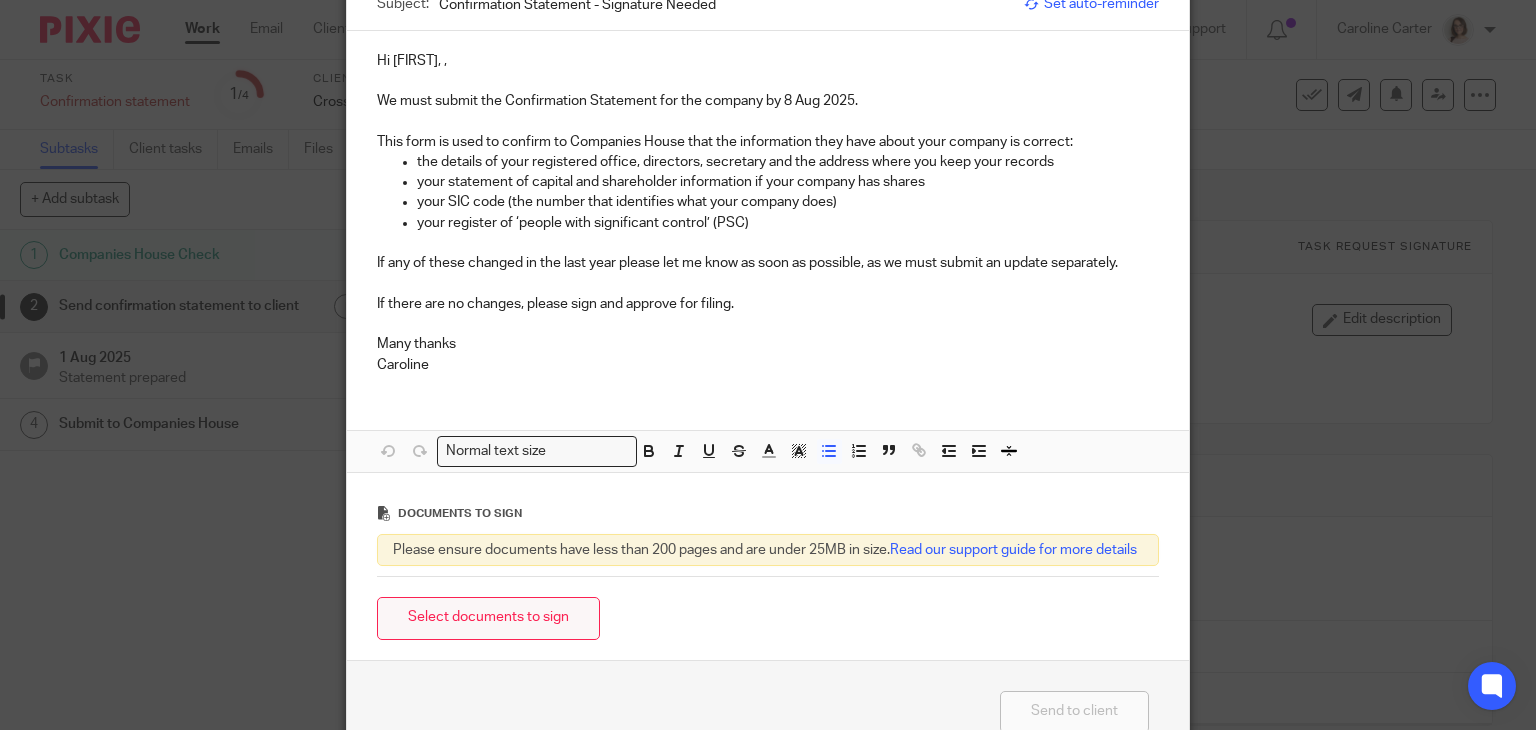 click on "Select documents to sign" at bounding box center (488, 618) 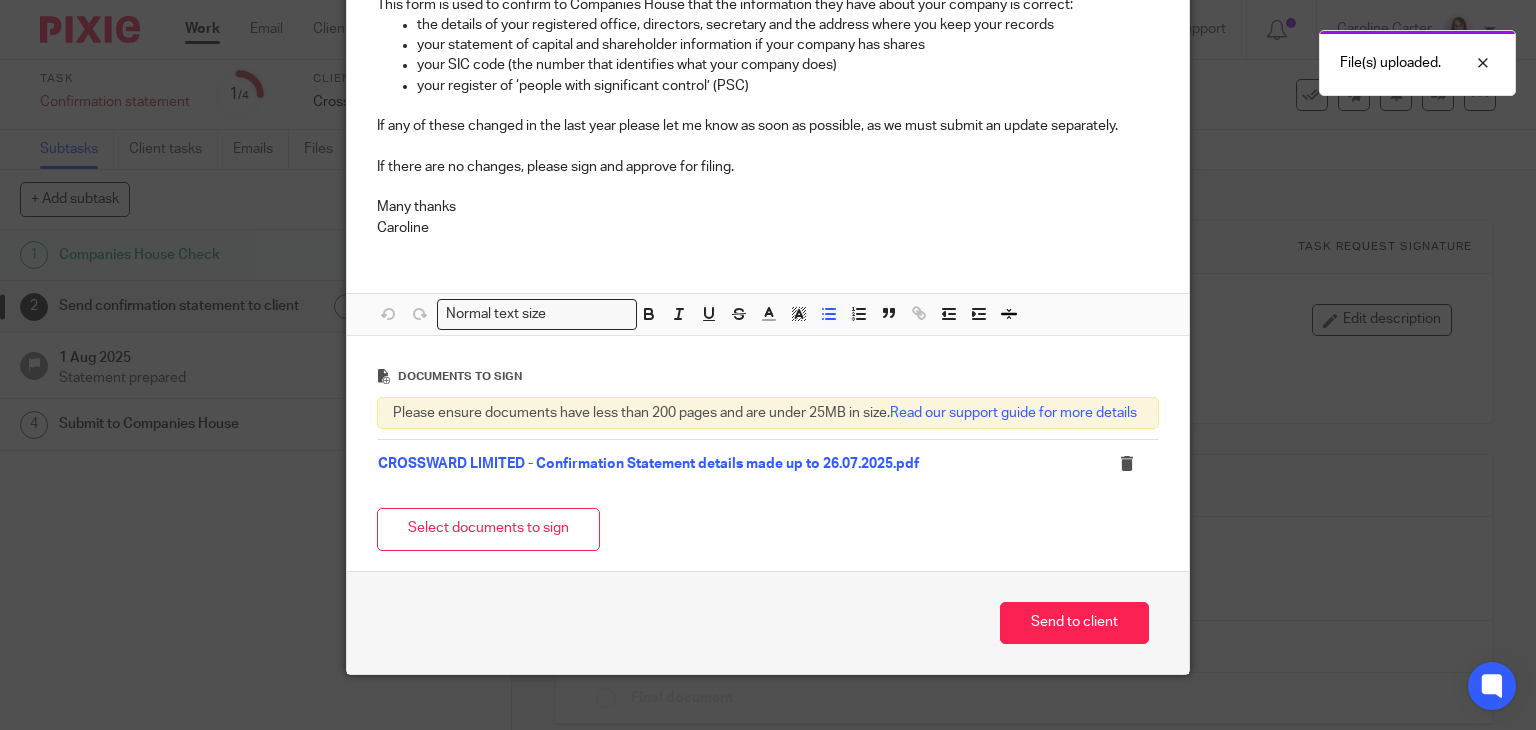scroll, scrollTop: 395, scrollLeft: 0, axis: vertical 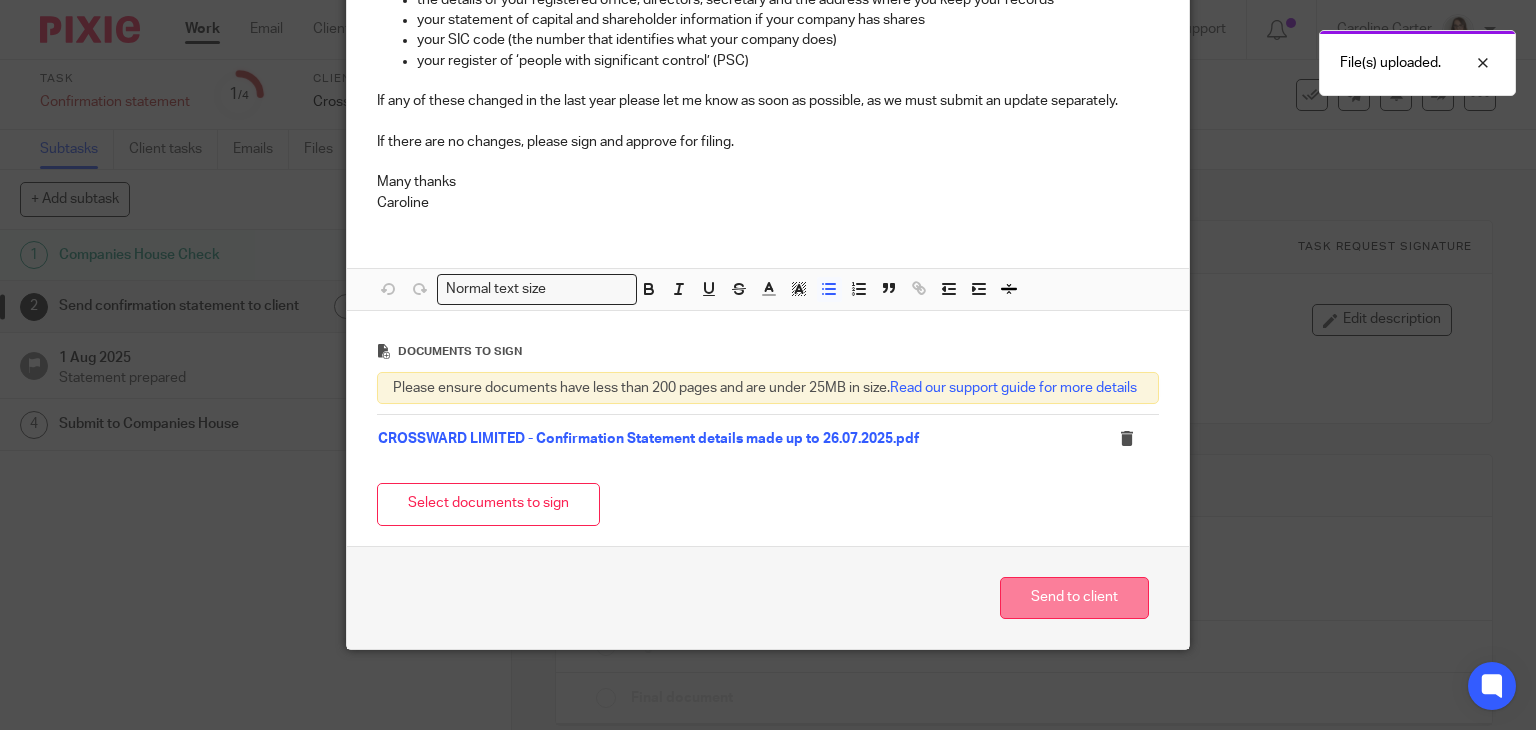 click on "Send to client" at bounding box center (1074, 598) 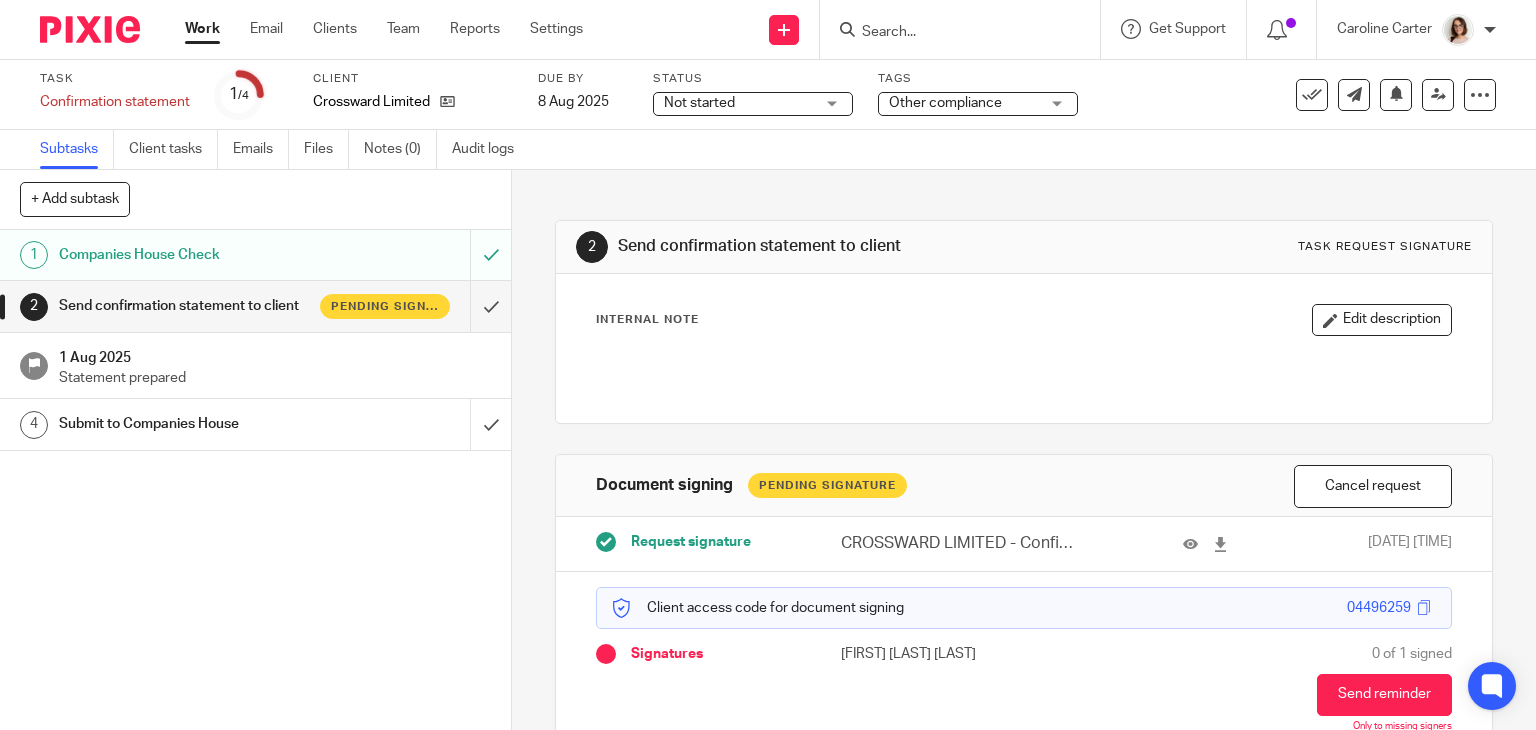 scroll, scrollTop: 0, scrollLeft: 0, axis: both 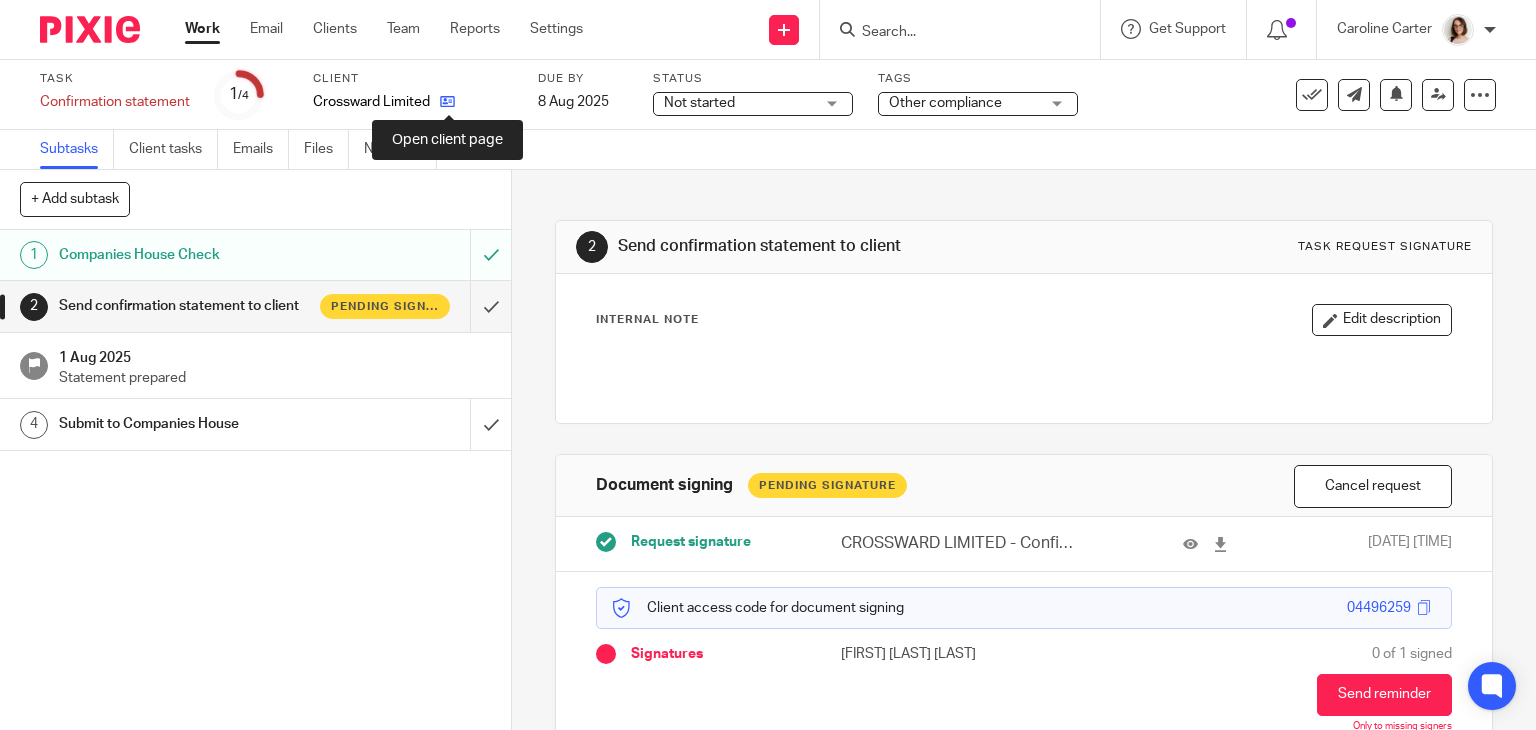 click at bounding box center (447, 101) 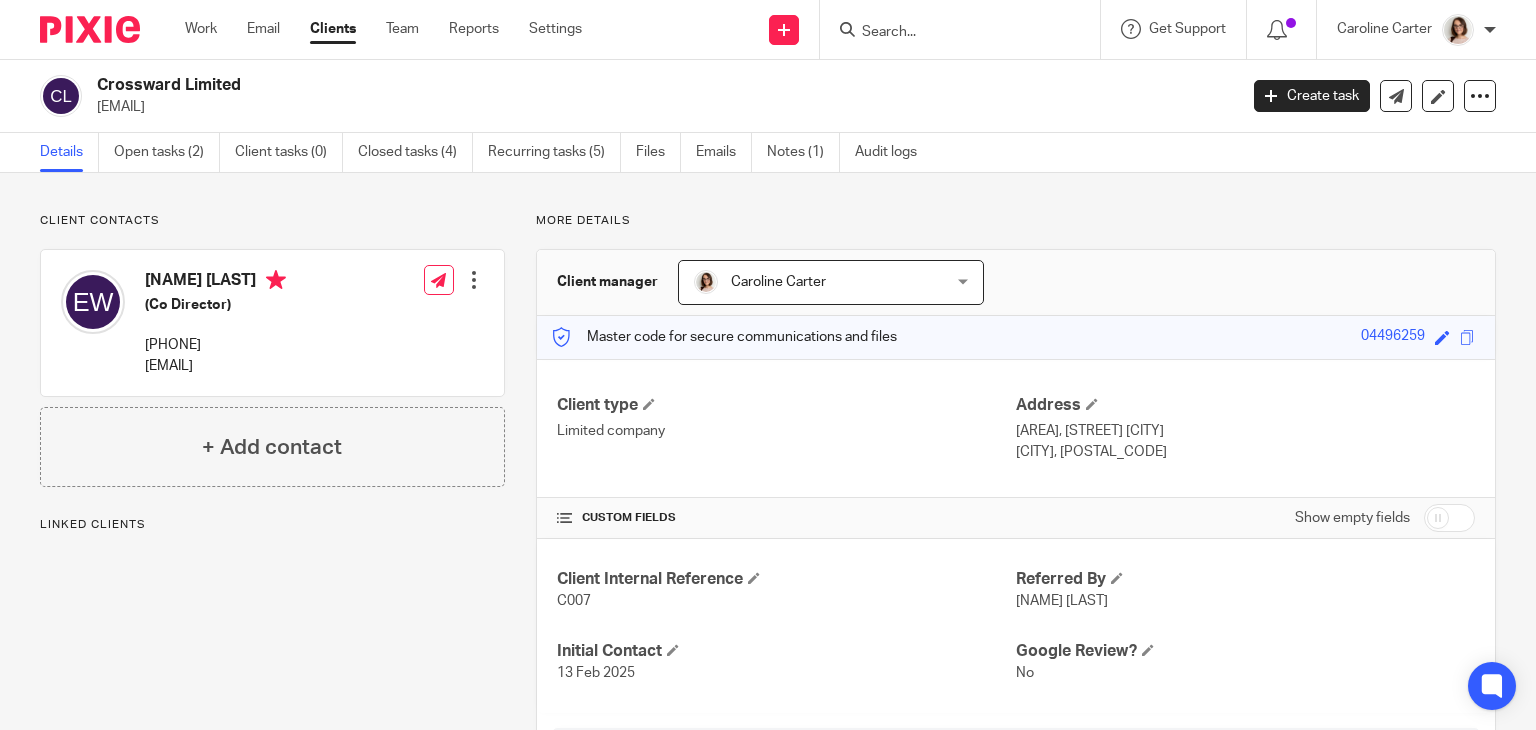 scroll, scrollTop: 0, scrollLeft: 0, axis: both 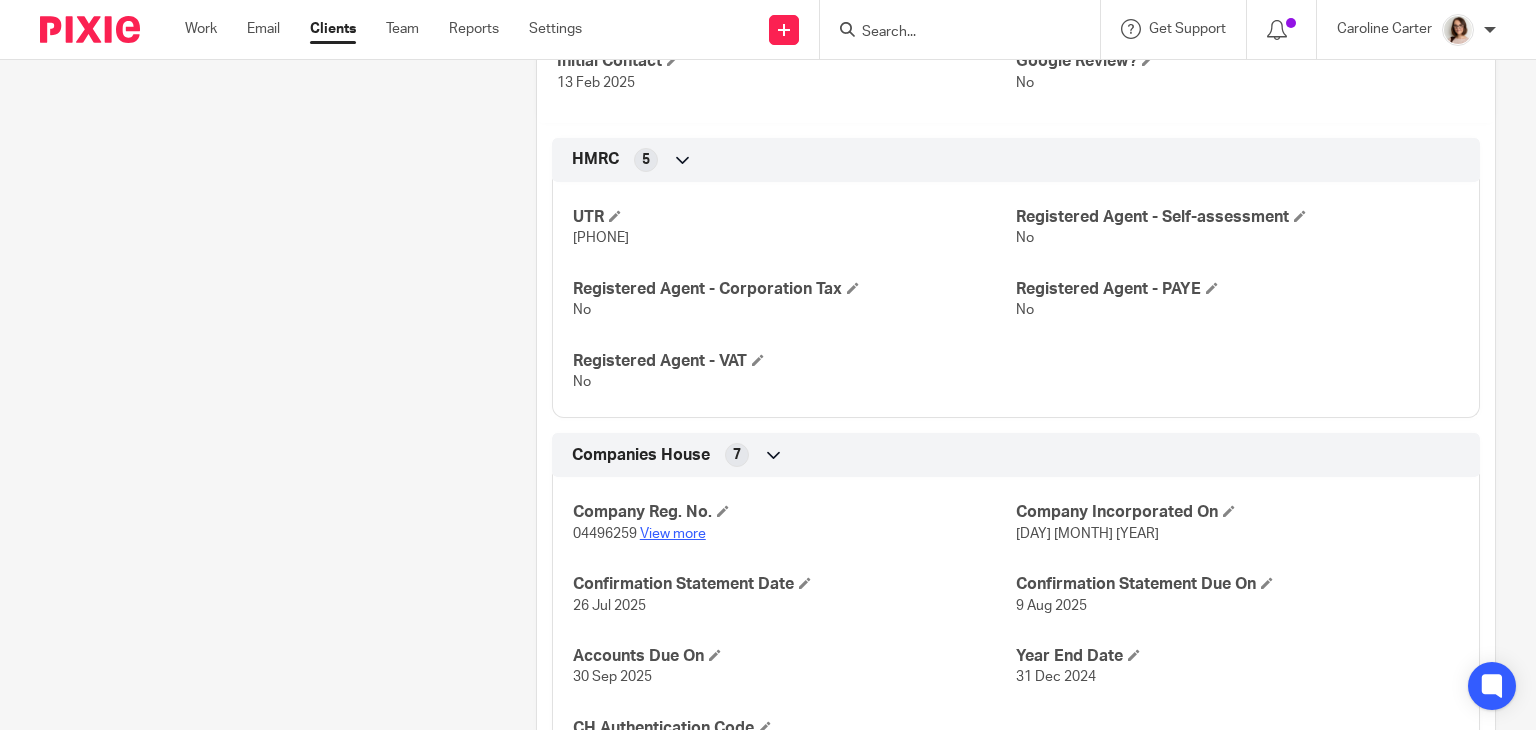 click on "View more" at bounding box center (673, 534) 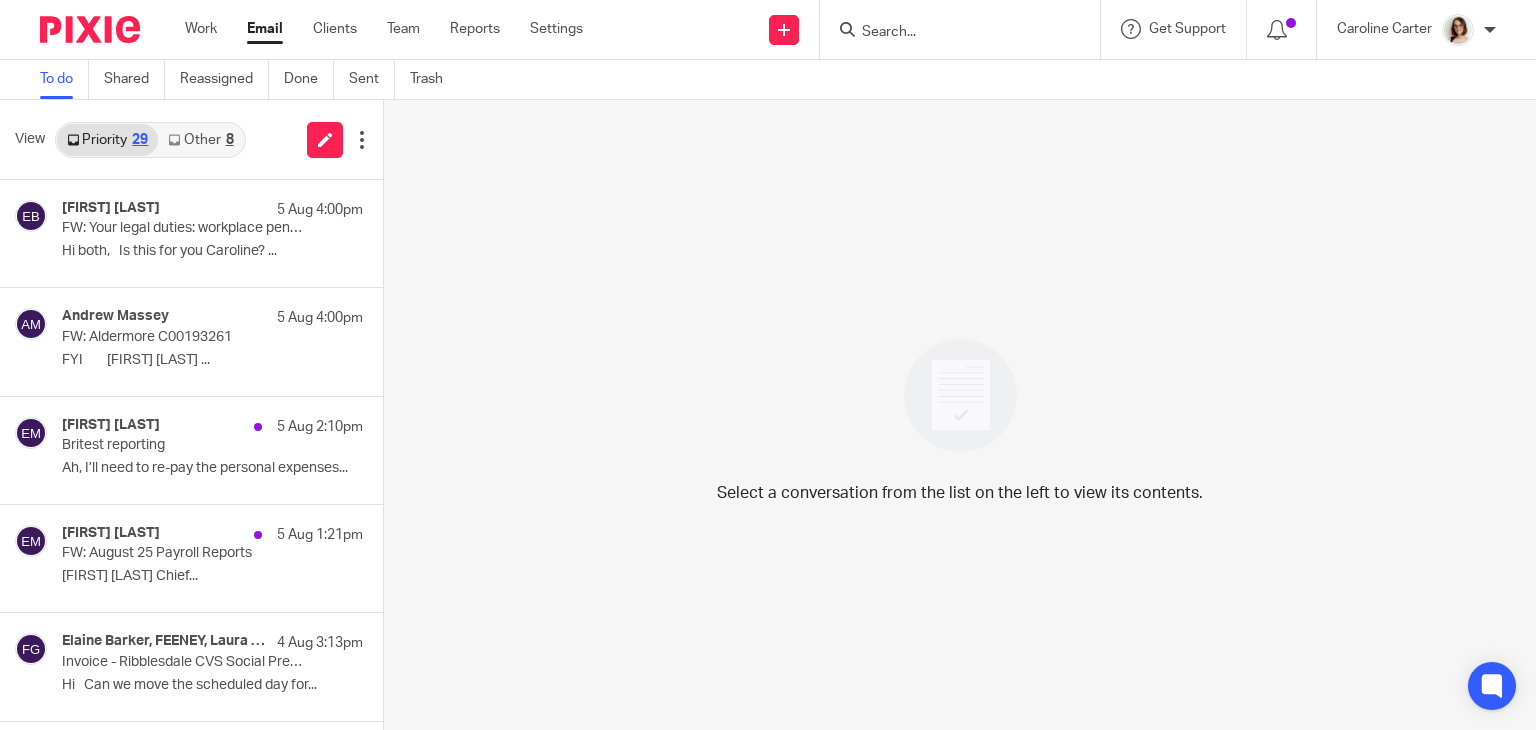 scroll, scrollTop: 0, scrollLeft: 0, axis: both 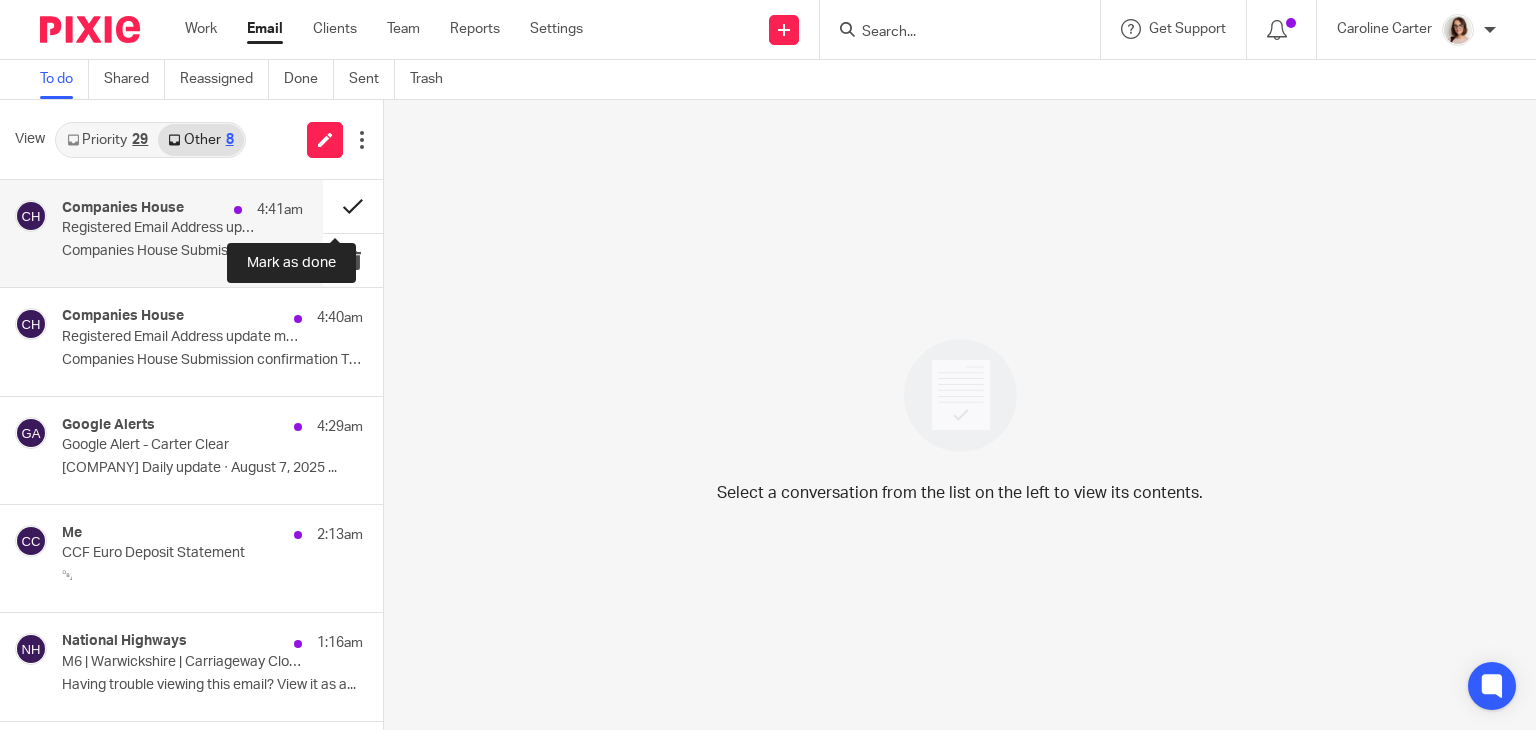 click at bounding box center [353, 206] 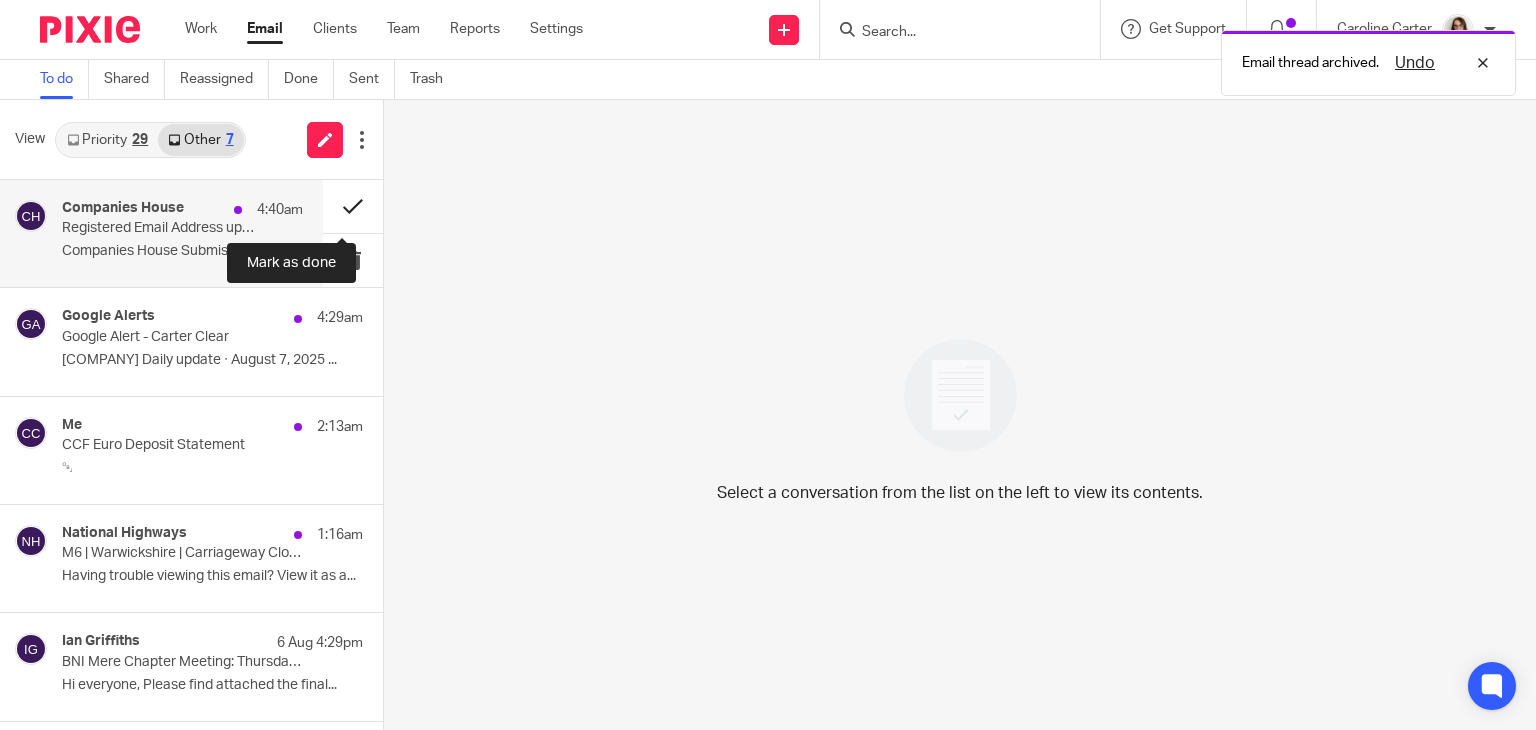 click at bounding box center (353, 206) 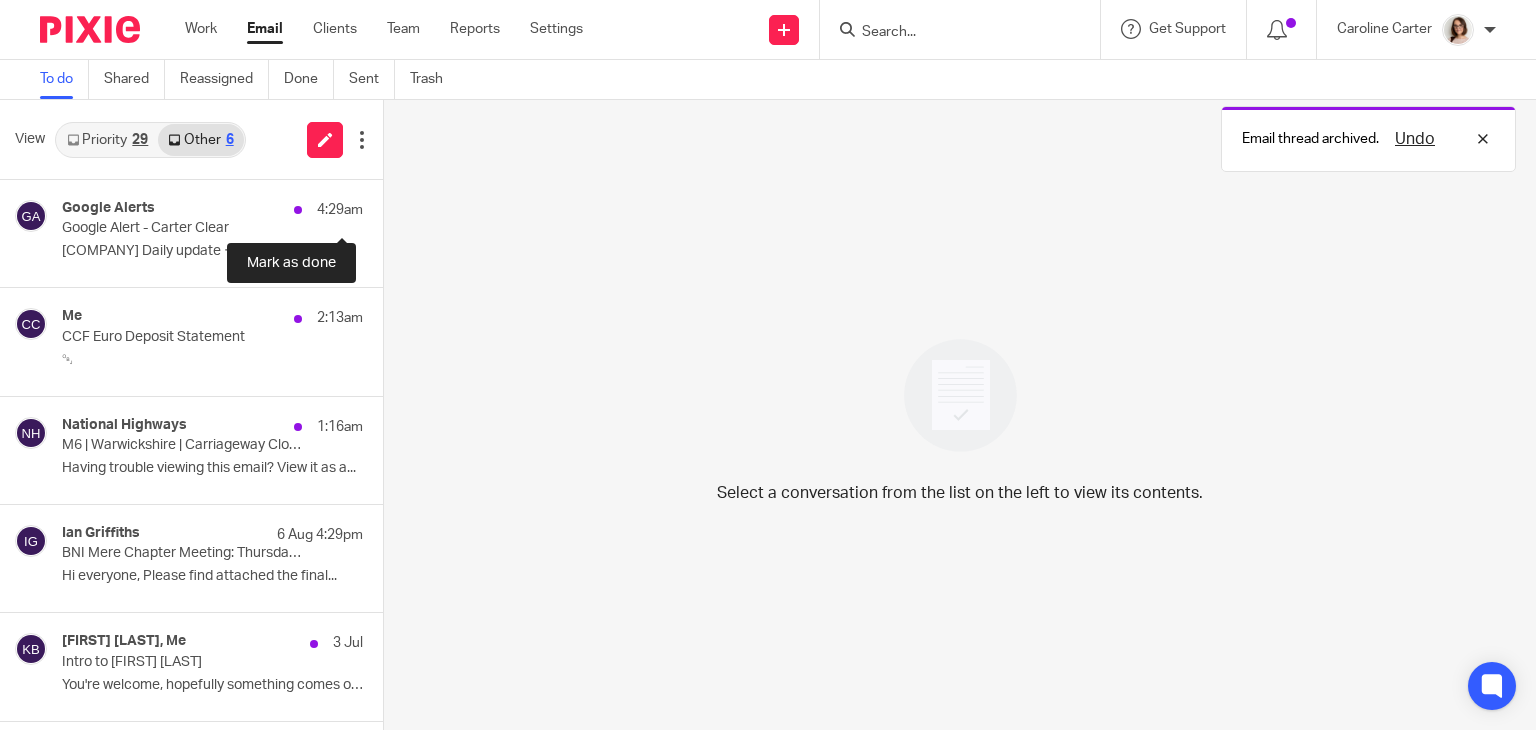 click at bounding box center (391, 206) 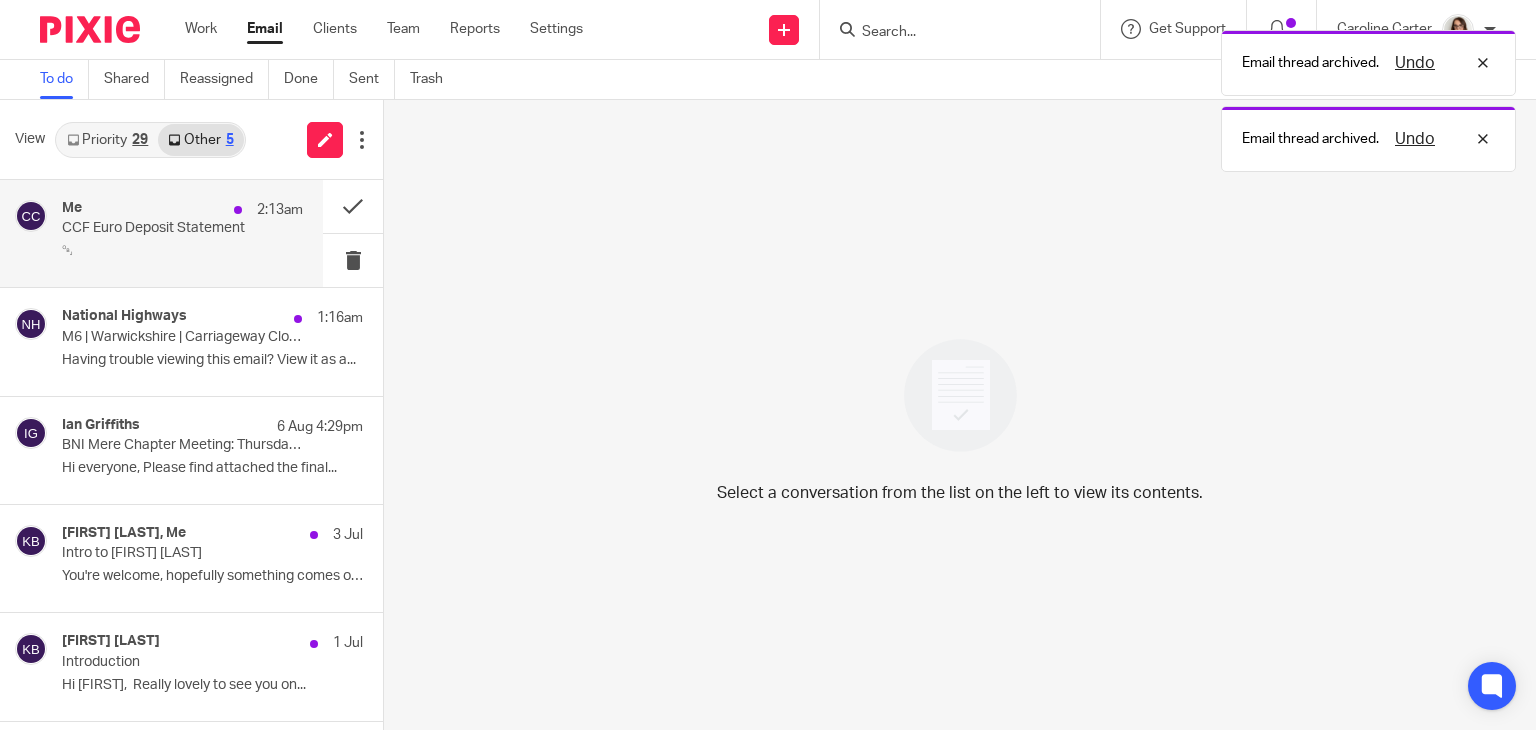 click on "Me
2:13am   CCF Euro Deposit Statement   ￼" at bounding box center (182, 233) 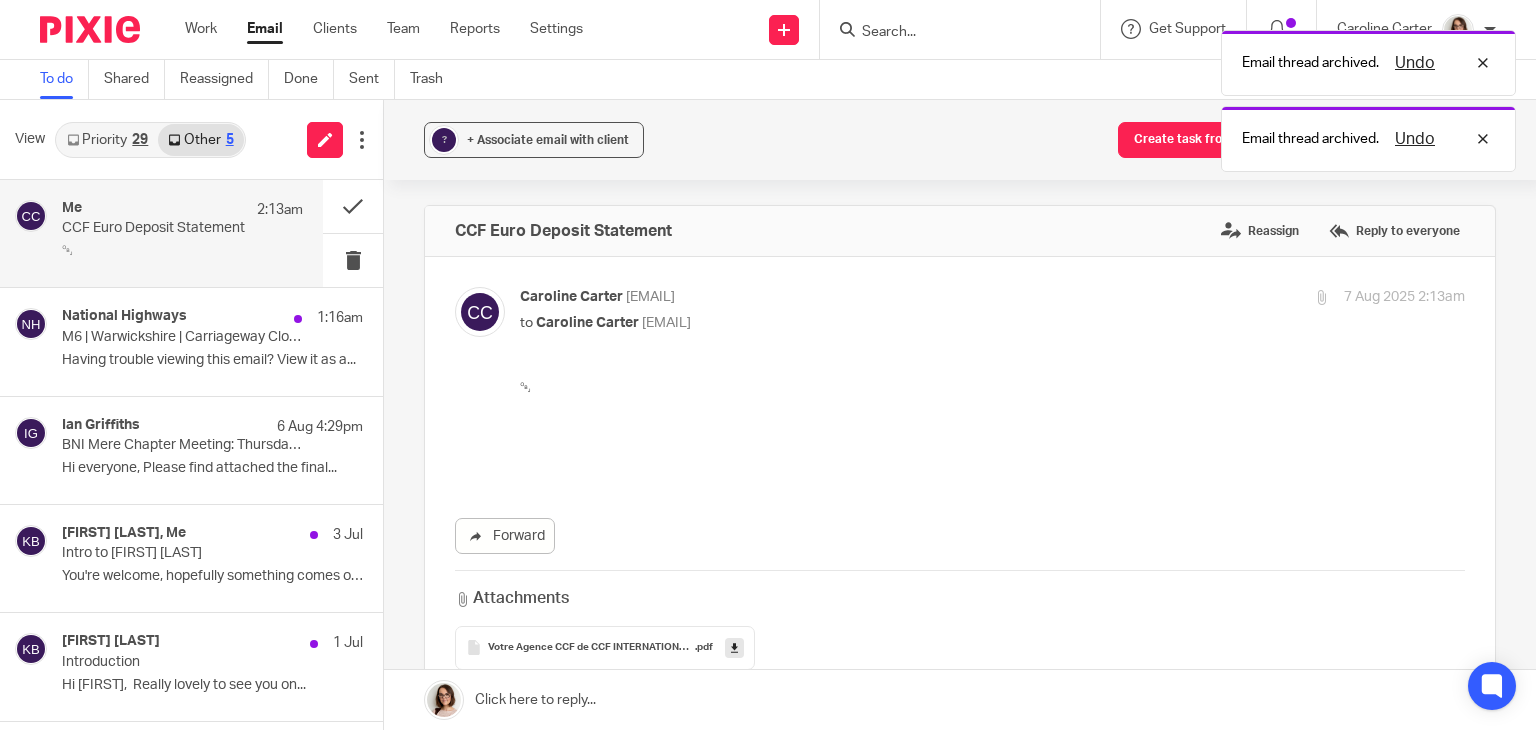 scroll, scrollTop: 0, scrollLeft: 0, axis: both 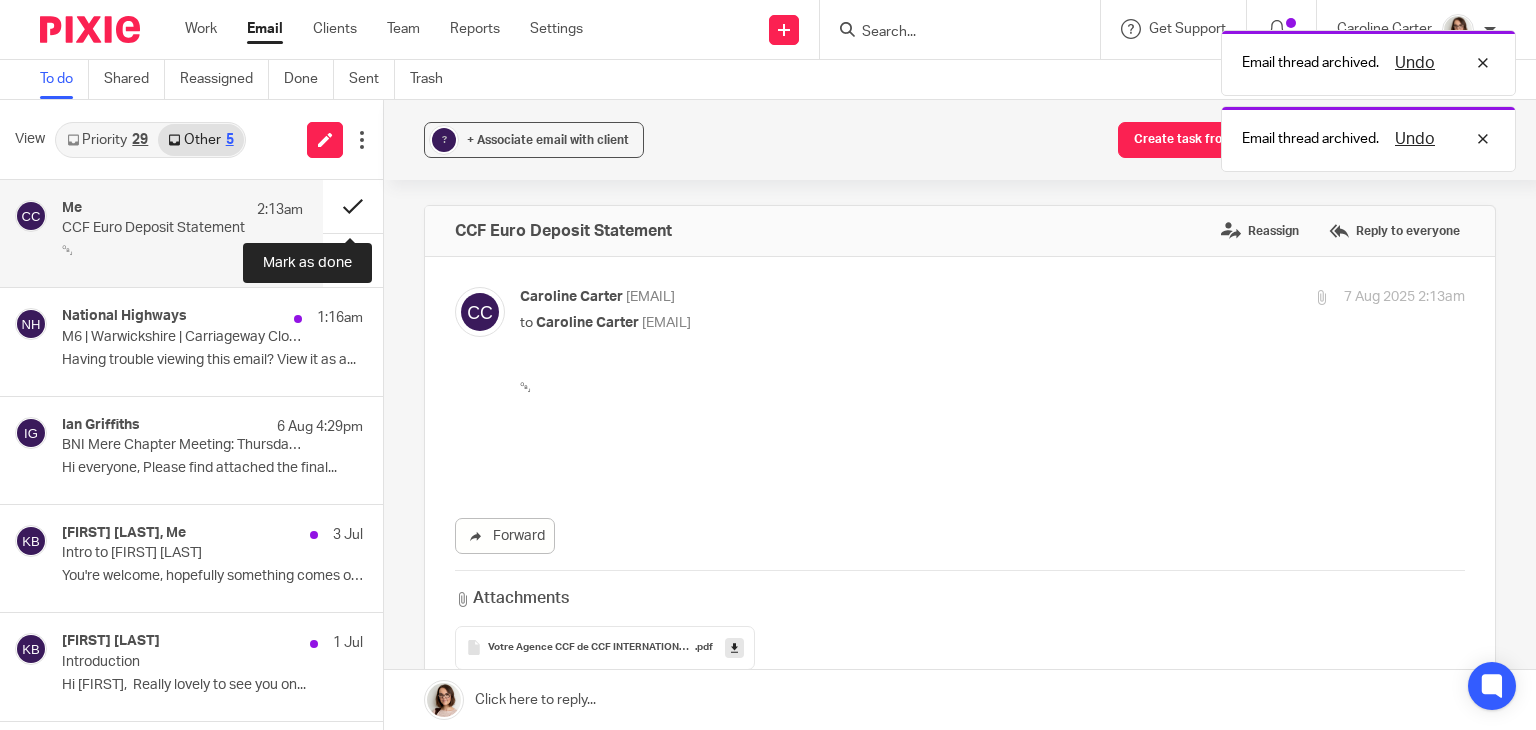 click at bounding box center (353, 206) 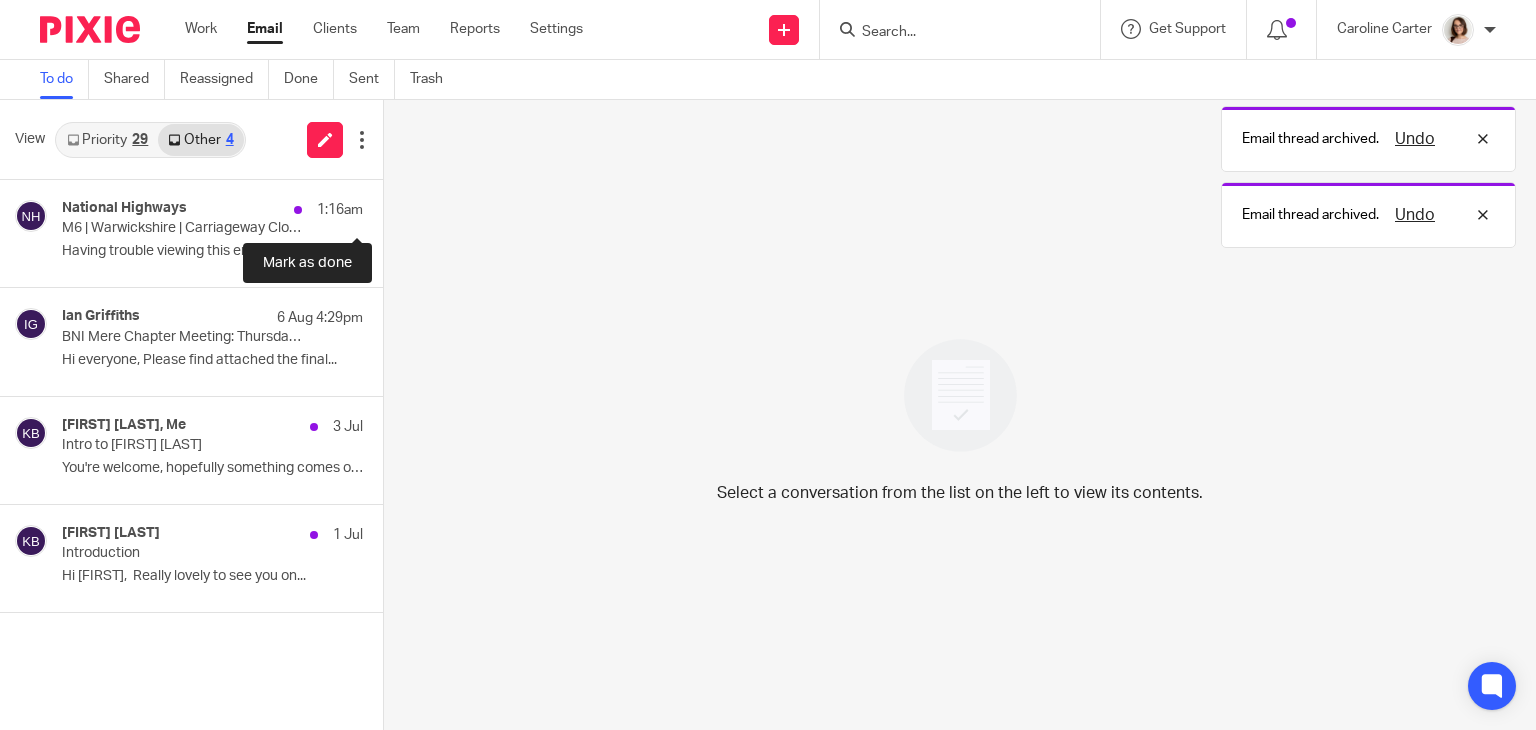 click at bounding box center (391, 206) 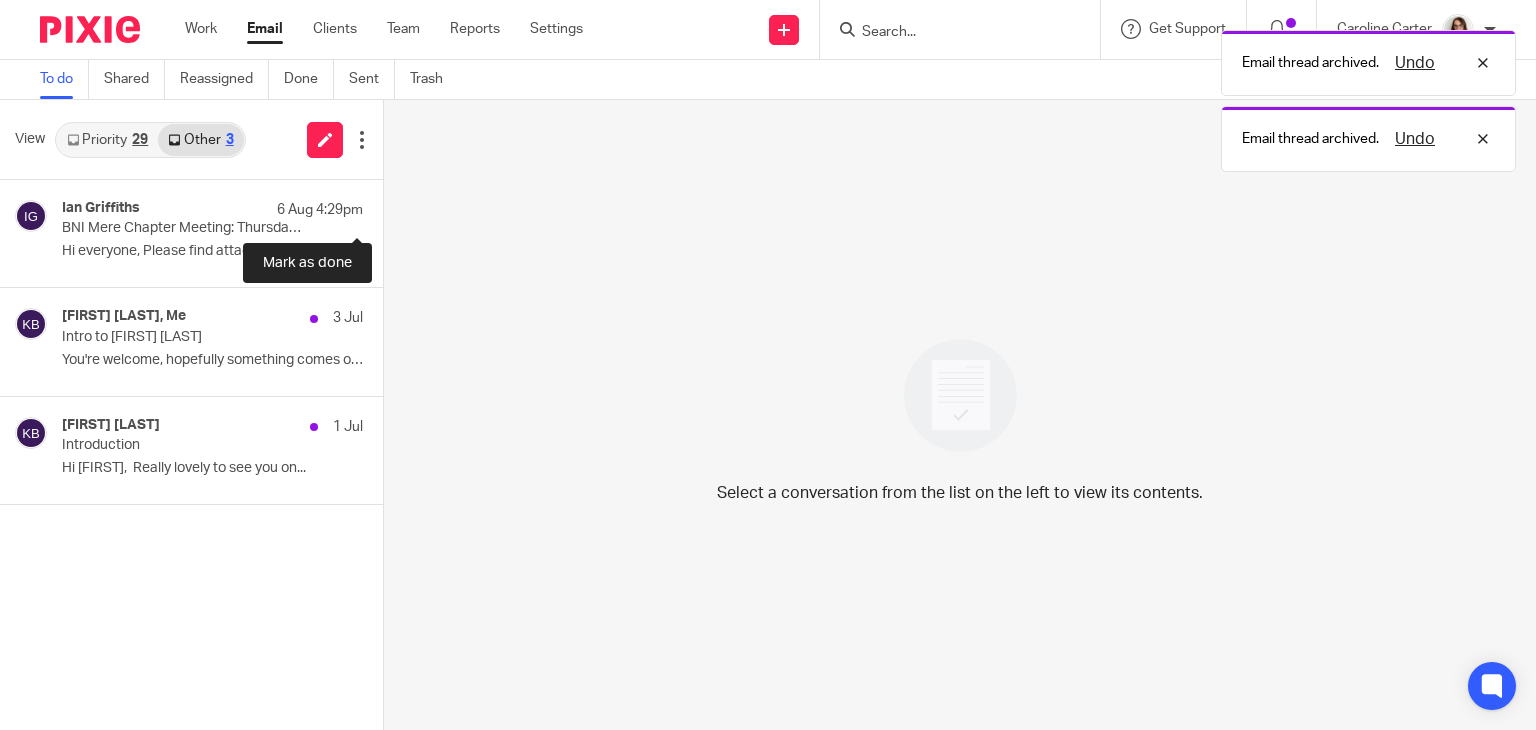 click at bounding box center (391, 206) 